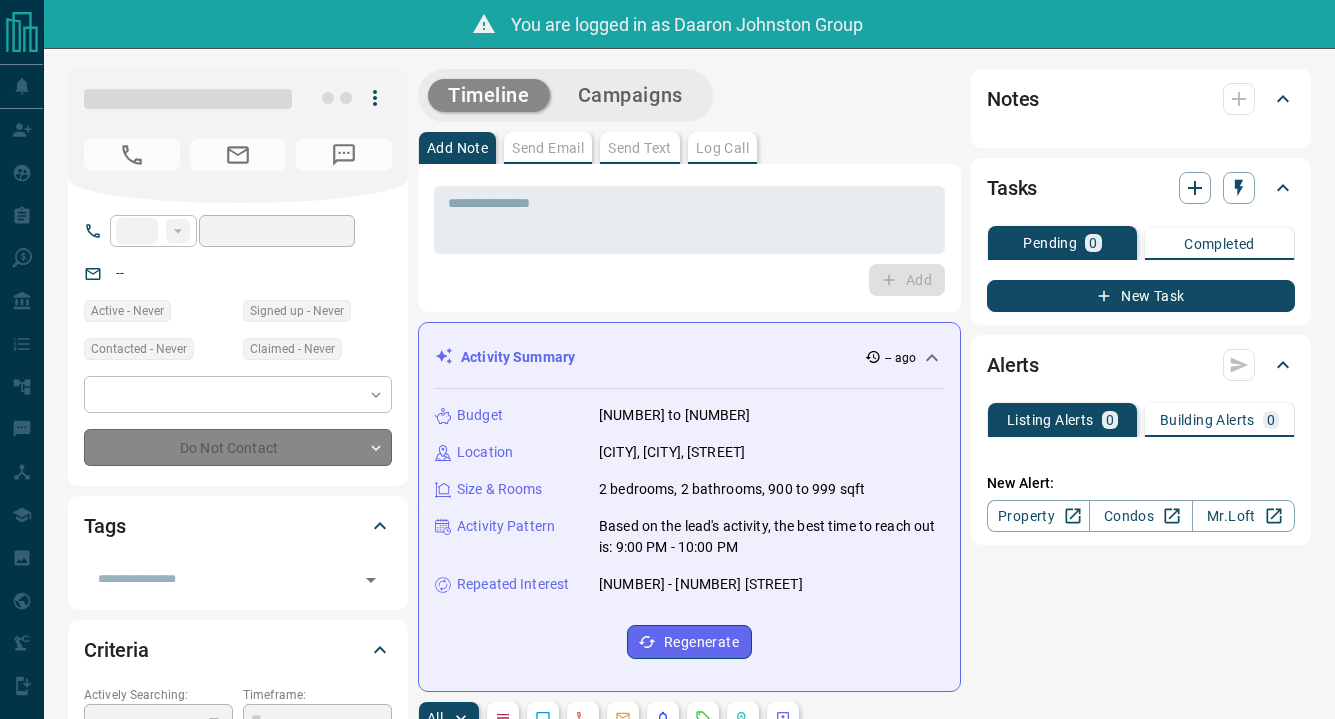 scroll, scrollTop: 0, scrollLeft: 0, axis: both 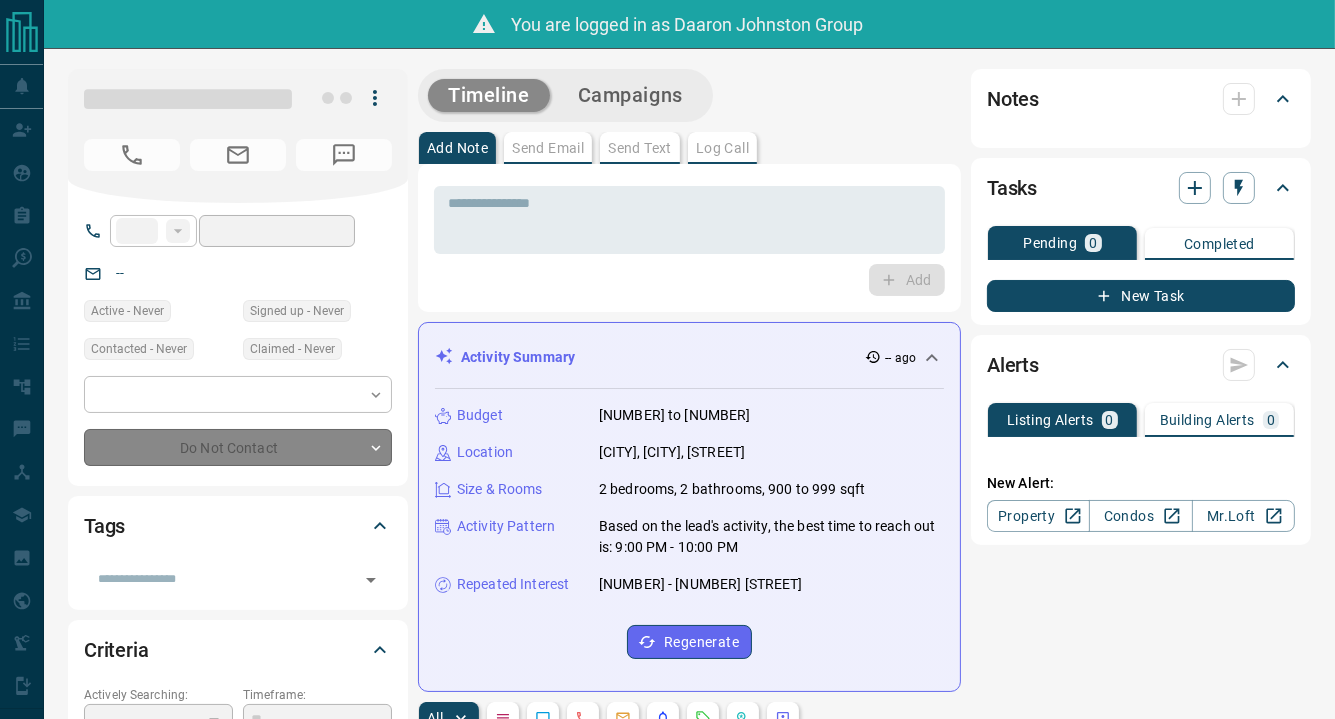 type on "**" 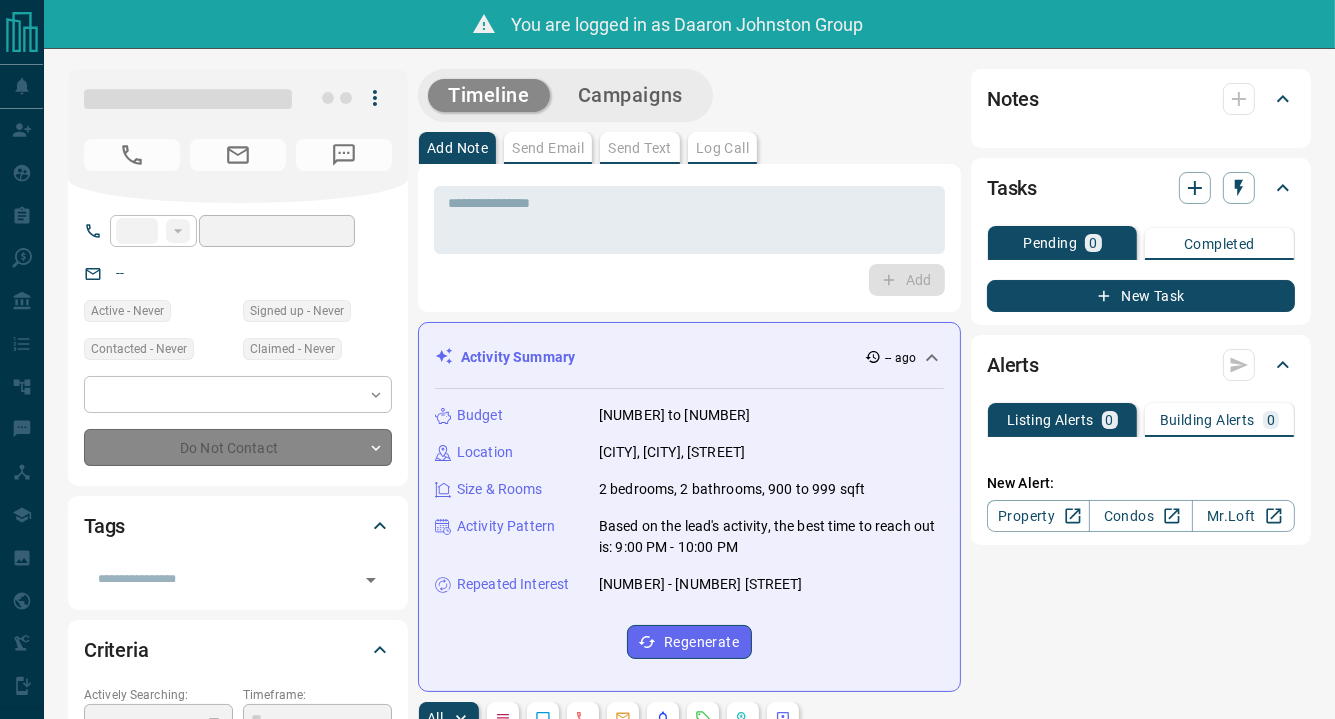 type on "**********" 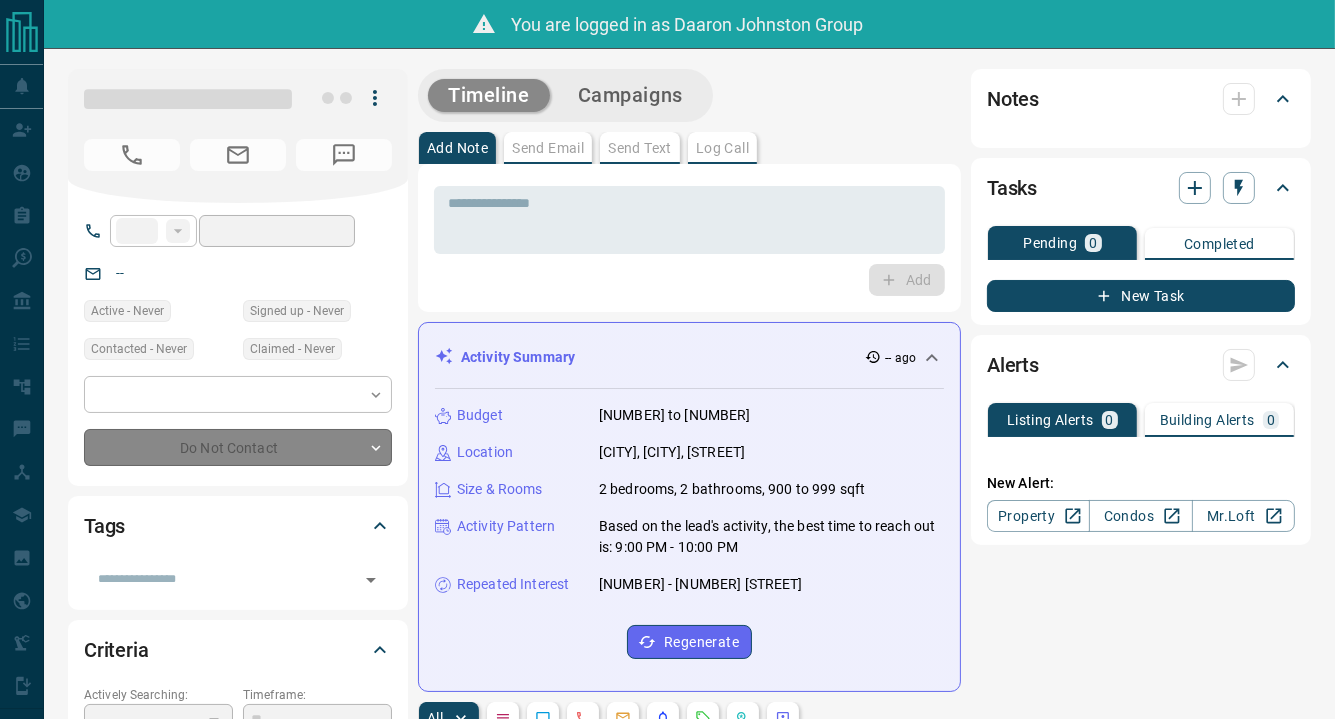 type on "*" 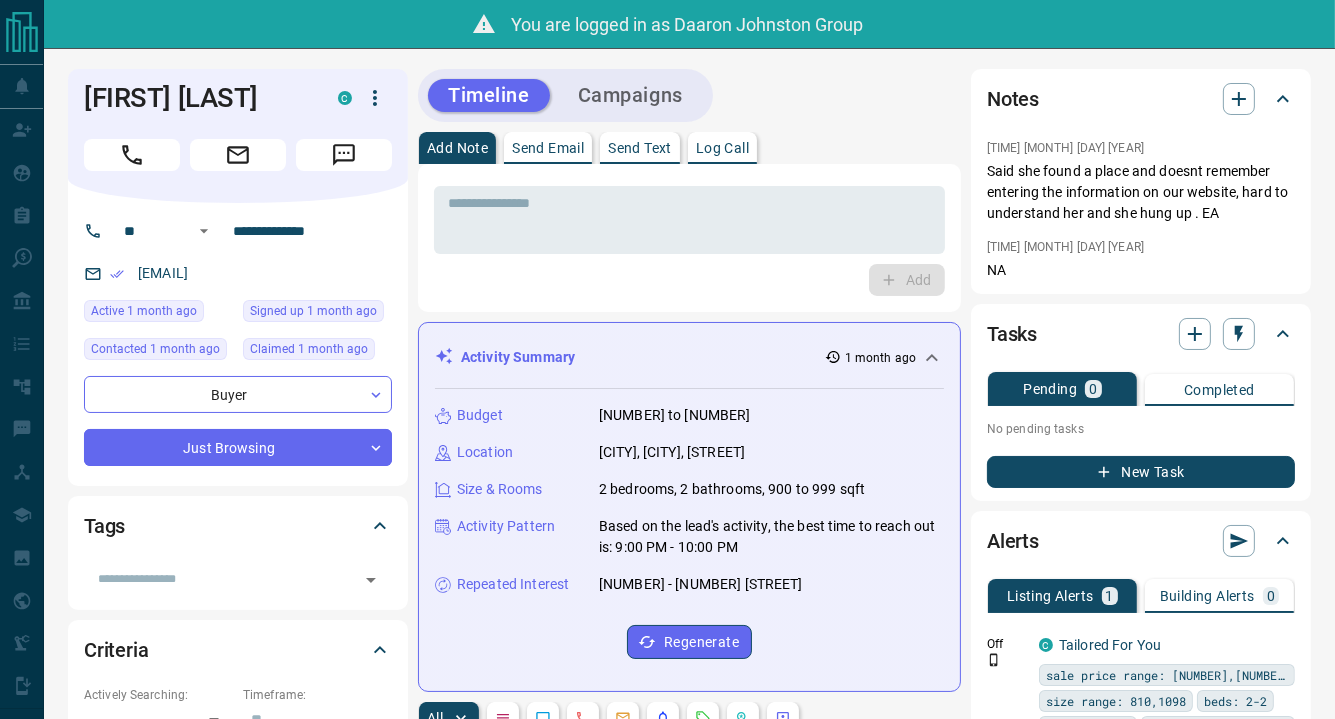 click on "Timeline Campaigns" at bounding box center [689, 95] 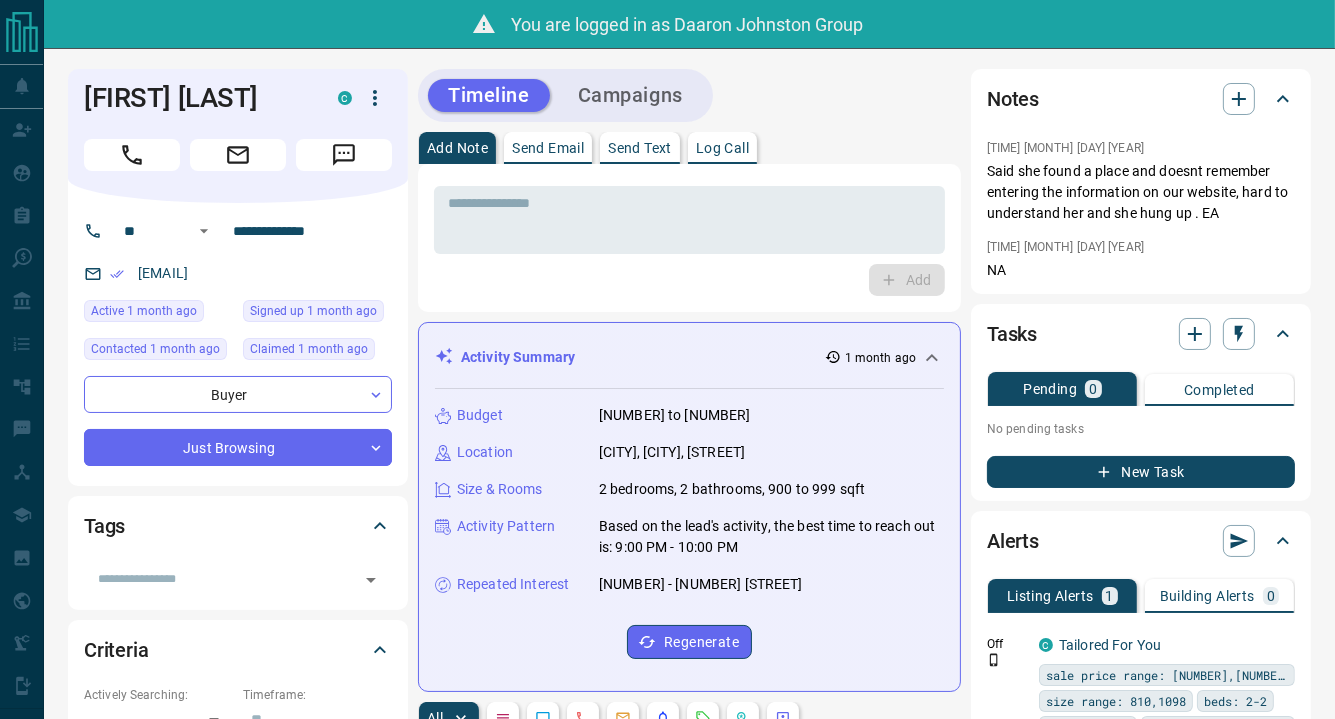 click on "Add Note Send Email Send Text Log Call" at bounding box center (689, 148) 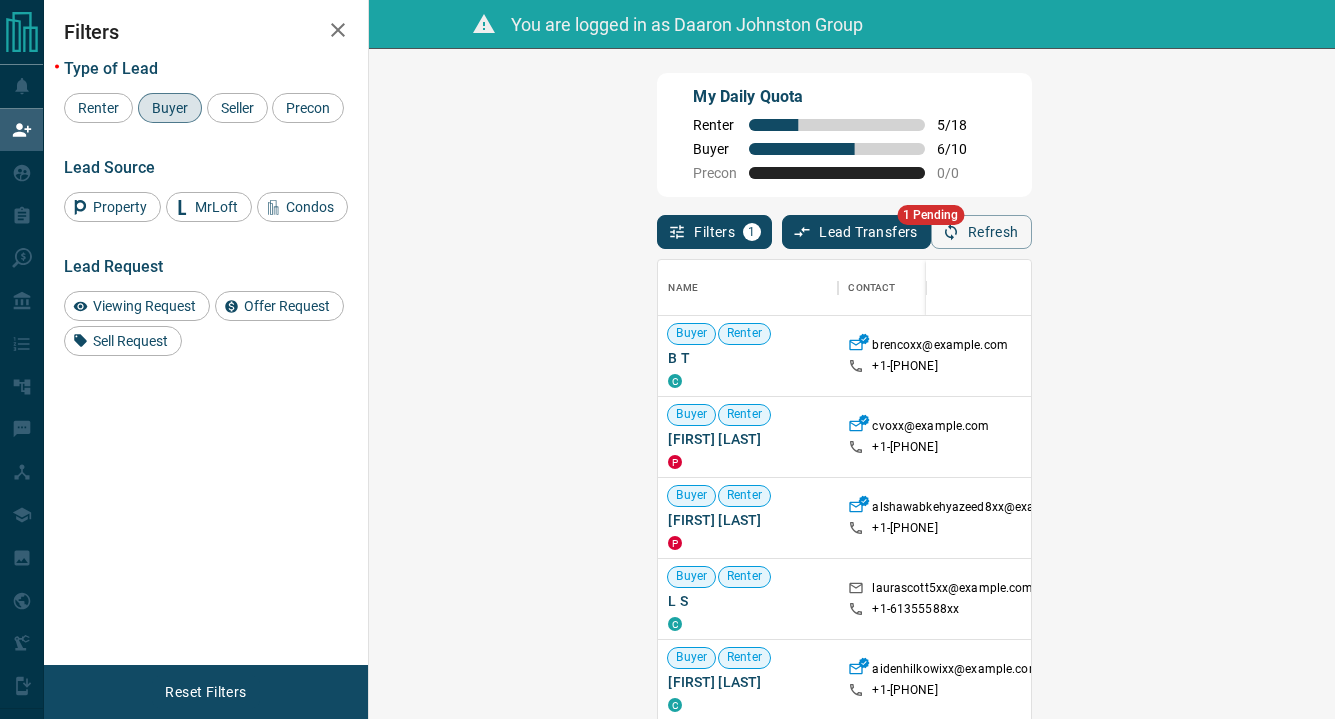 scroll, scrollTop: 0, scrollLeft: 0, axis: both 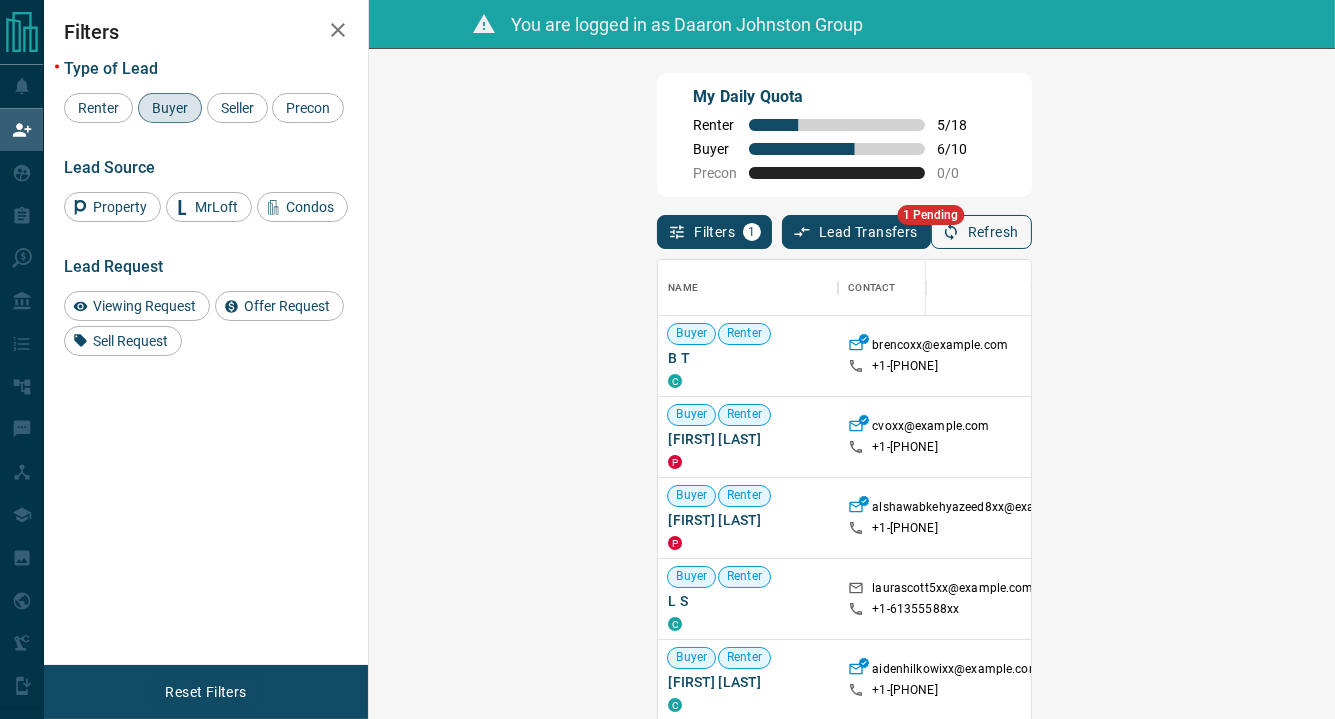 click on "Refresh" at bounding box center (981, 232) 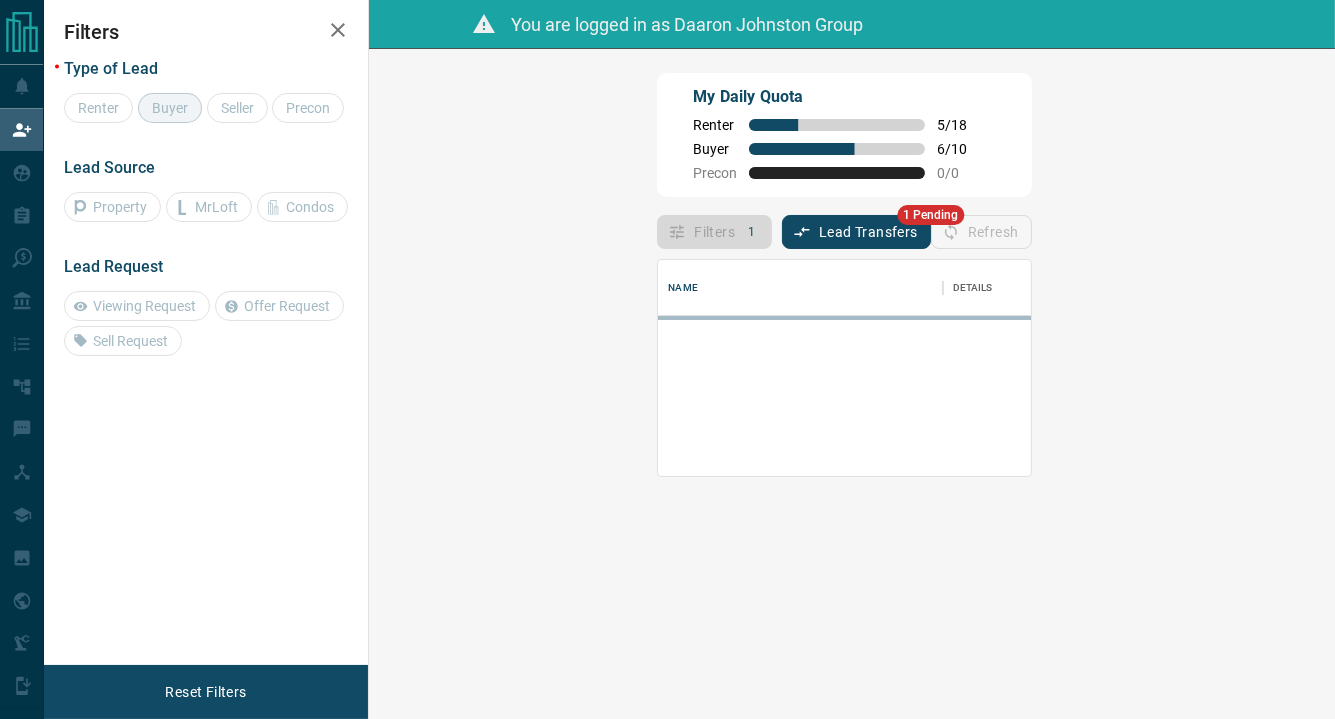scroll, scrollTop: 16, scrollLeft: 16, axis: both 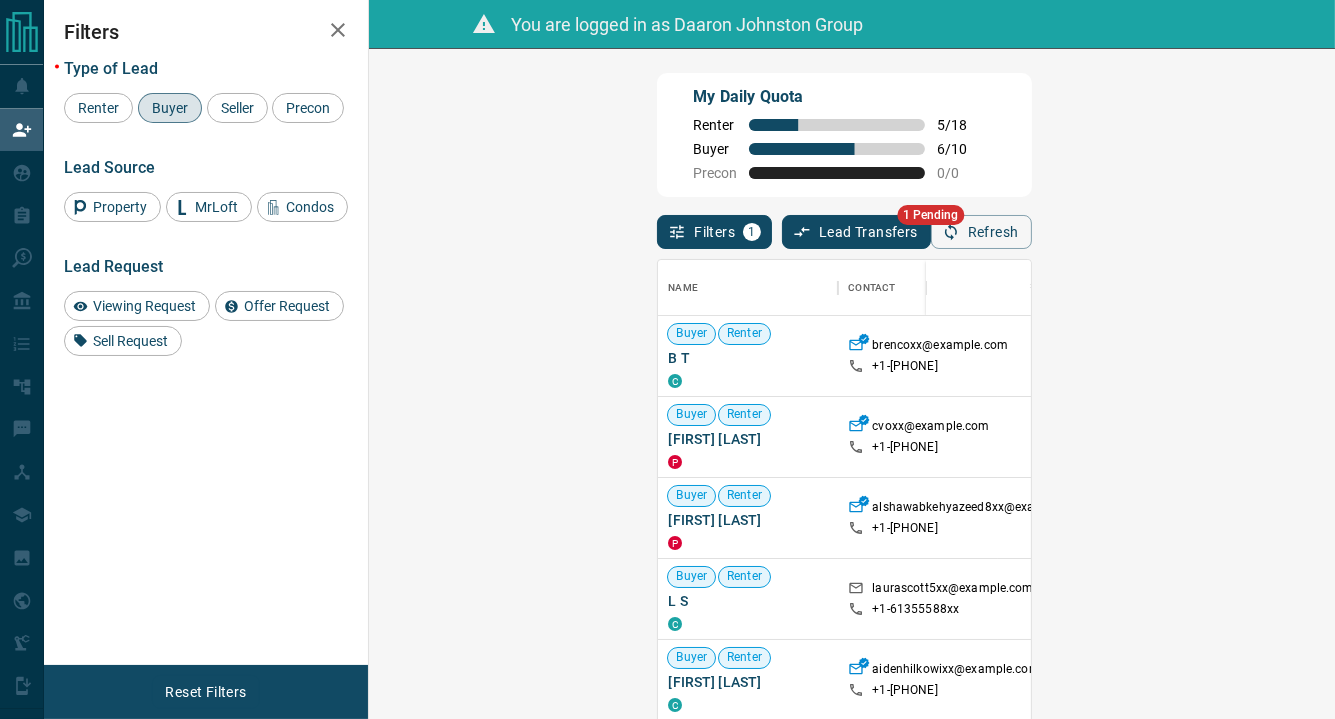 click on "Filters 1 Lead Transfers 1 Pending Refresh" at bounding box center [844, 223] 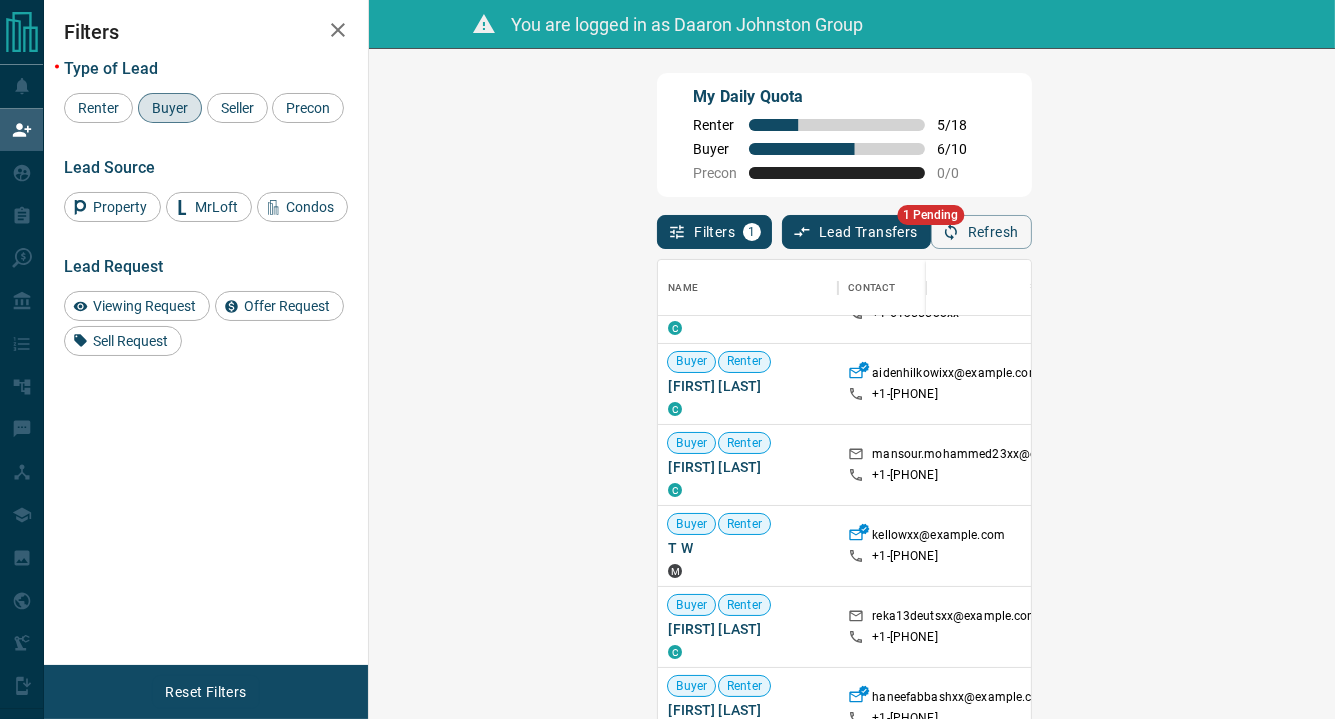 scroll, scrollTop: 333, scrollLeft: 0, axis: vertical 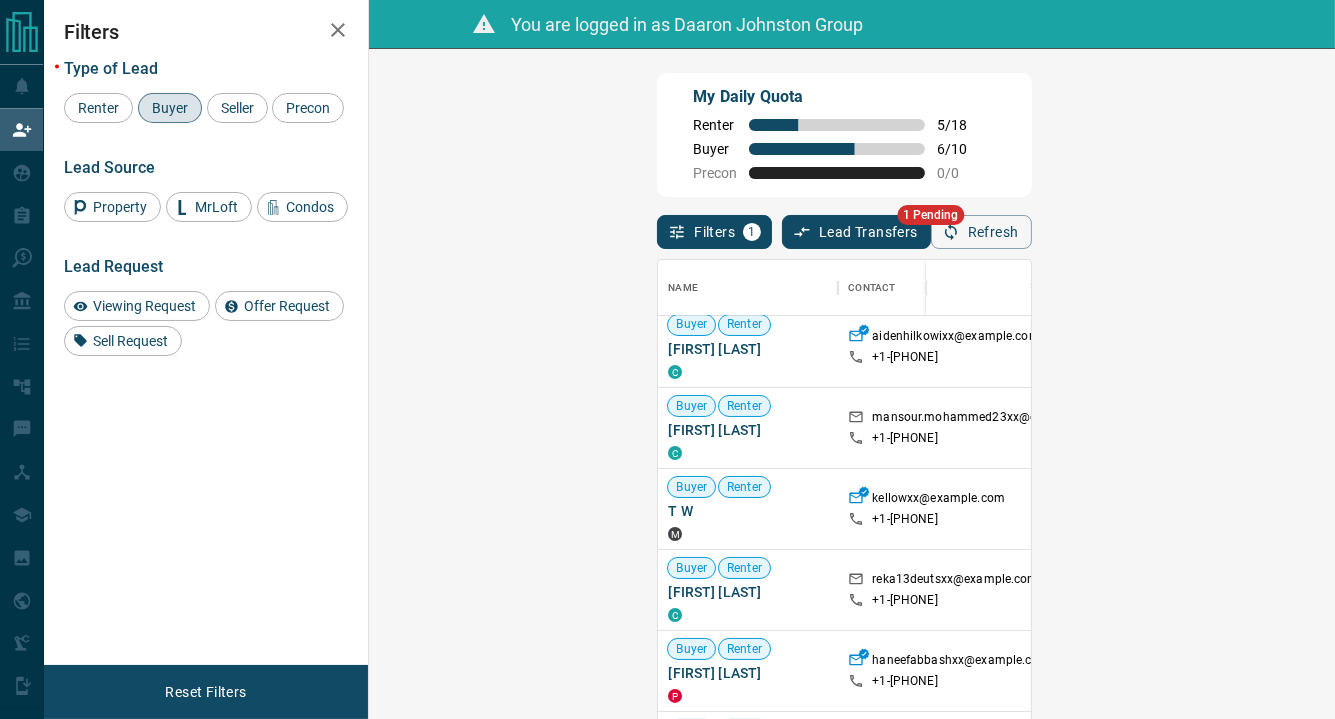 click on "Claim" at bounding box center (1537, 427) 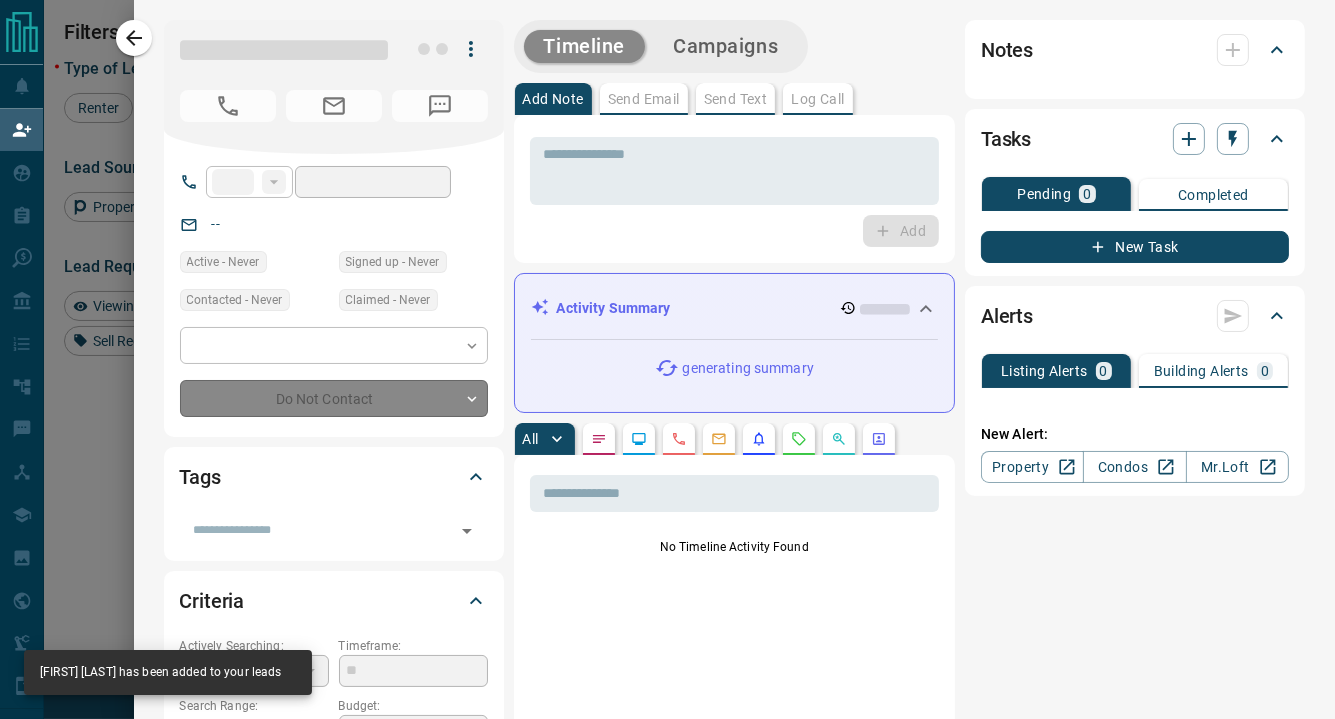 type on "**" 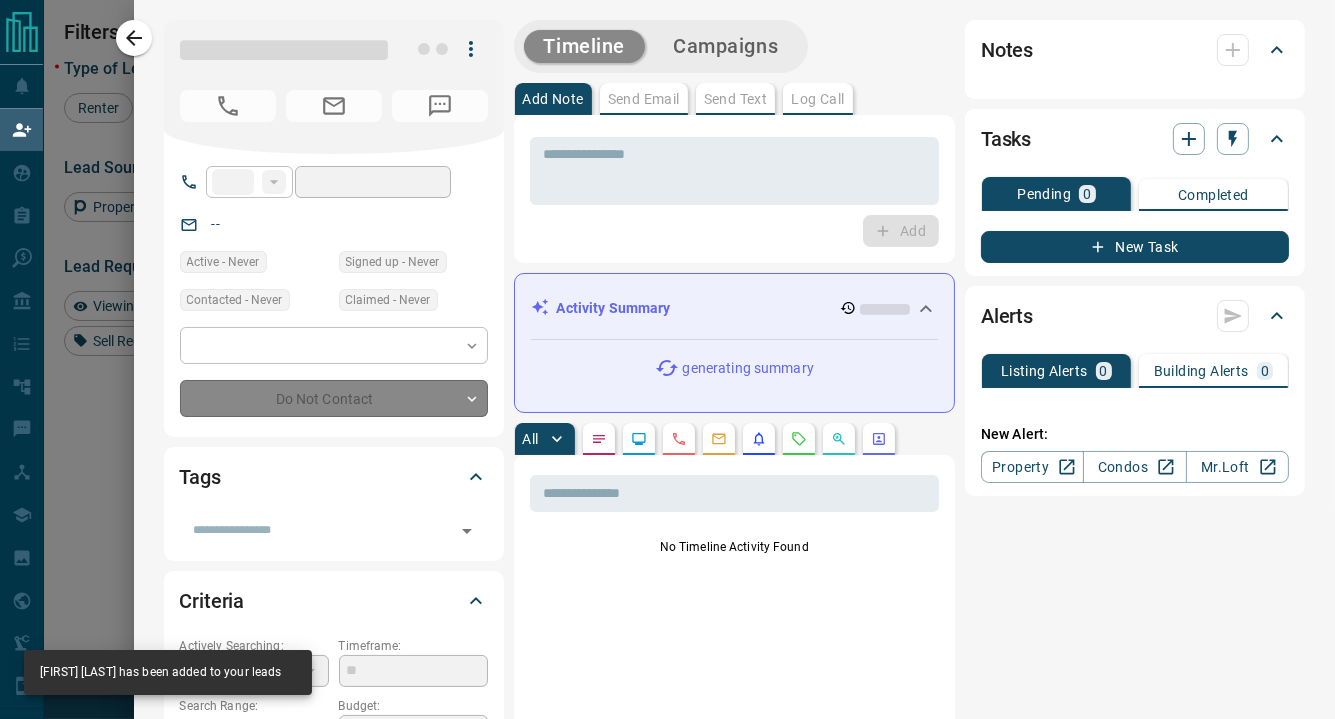 type on "**********" 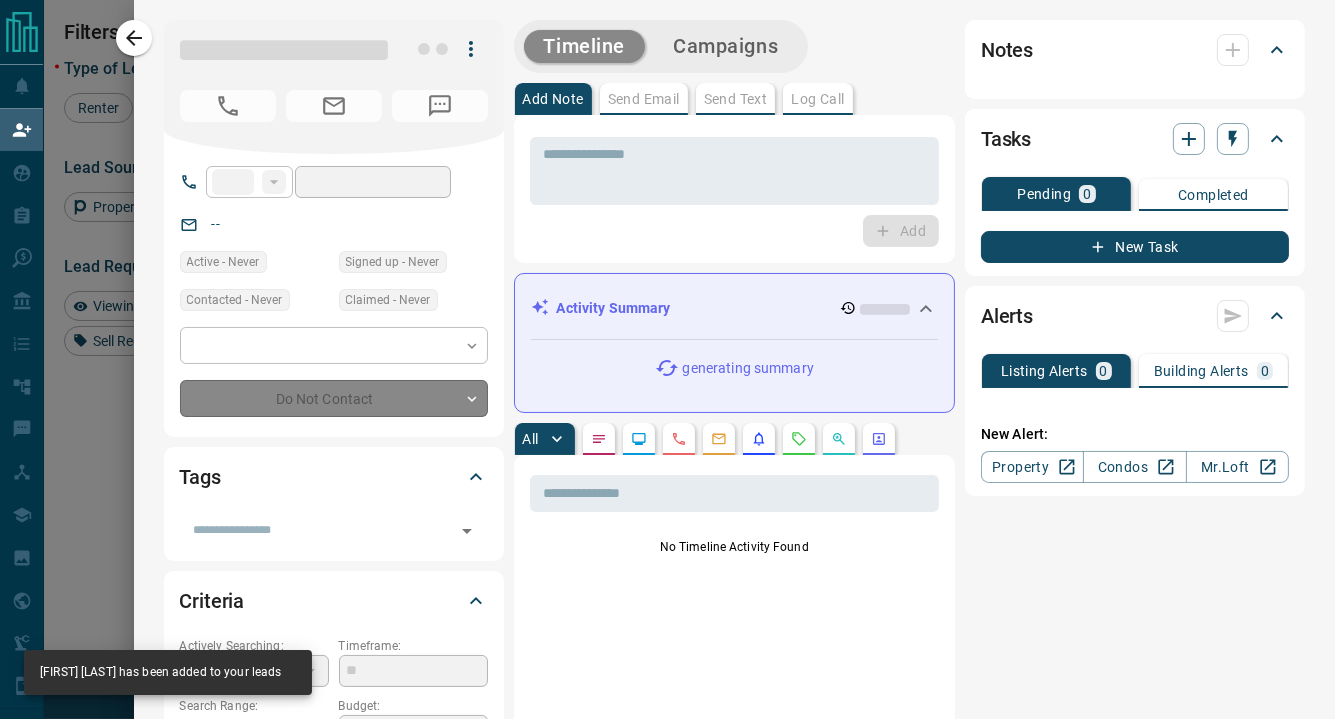 type on "**" 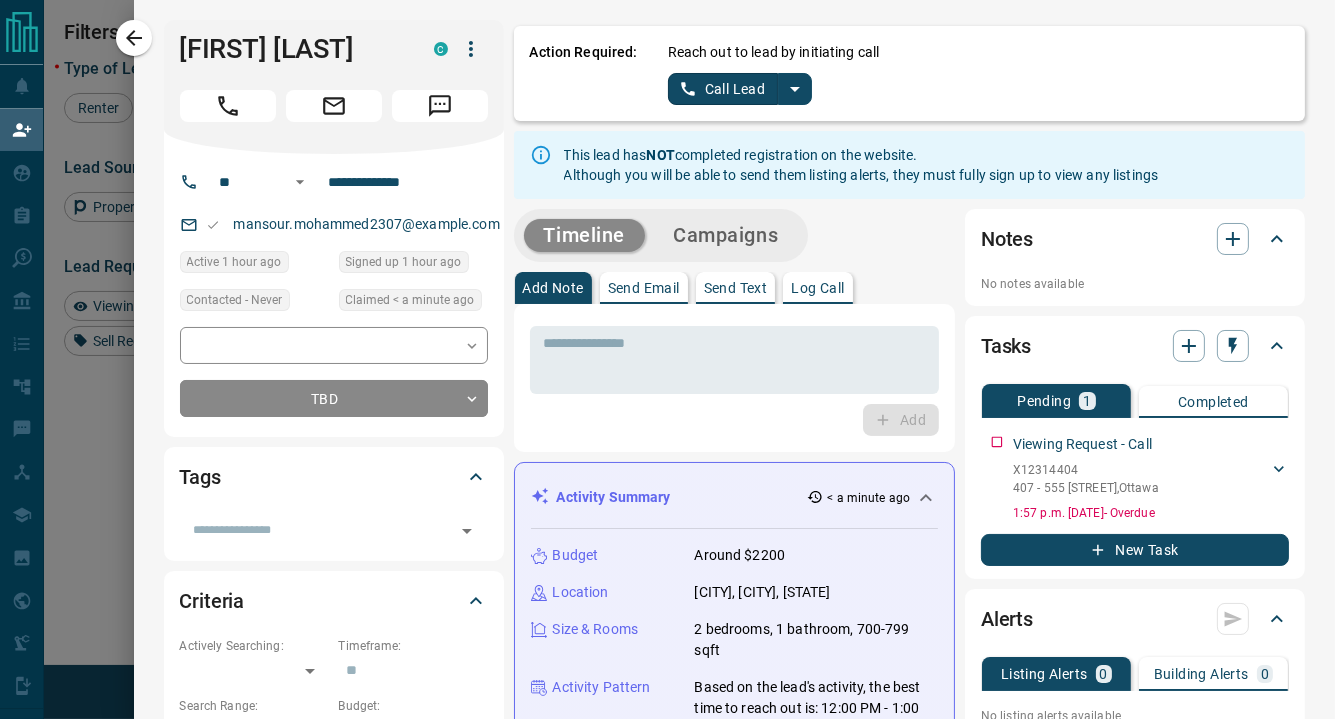 click on "**********" at bounding box center [735, 1129] 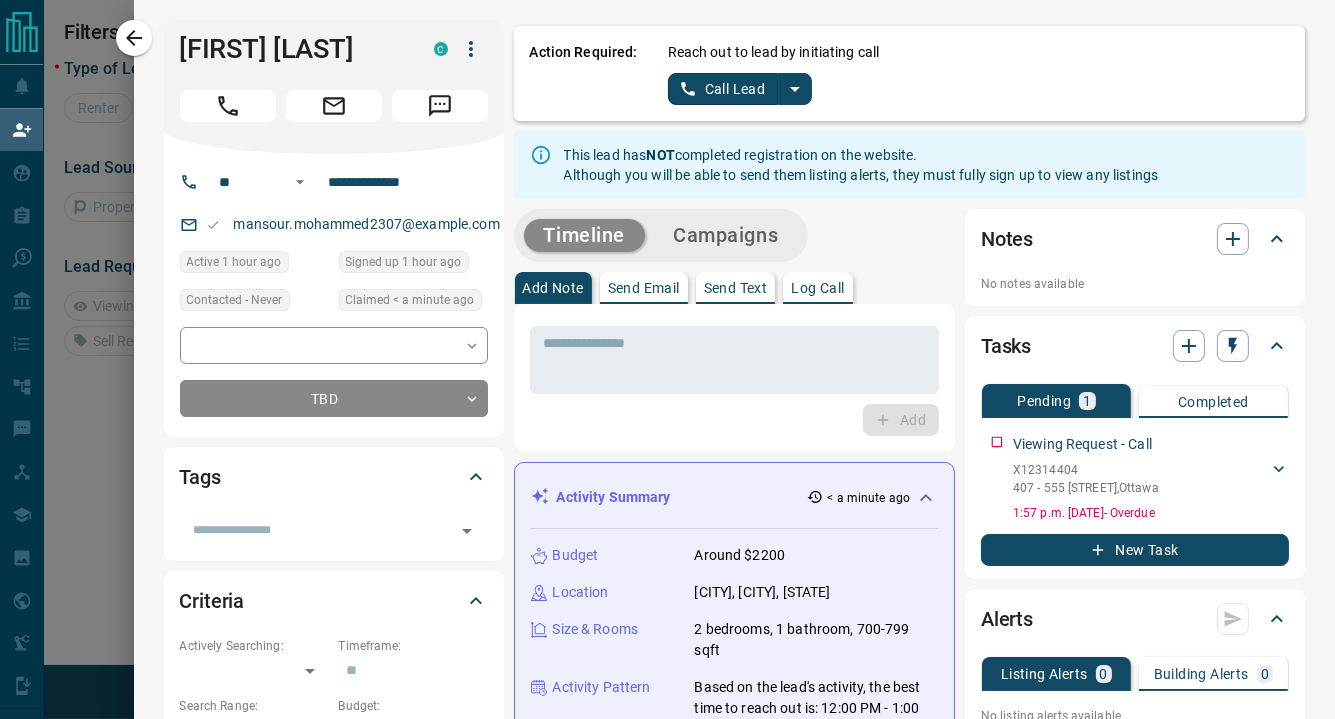 scroll, scrollTop: 15, scrollLeft: 16, axis: both 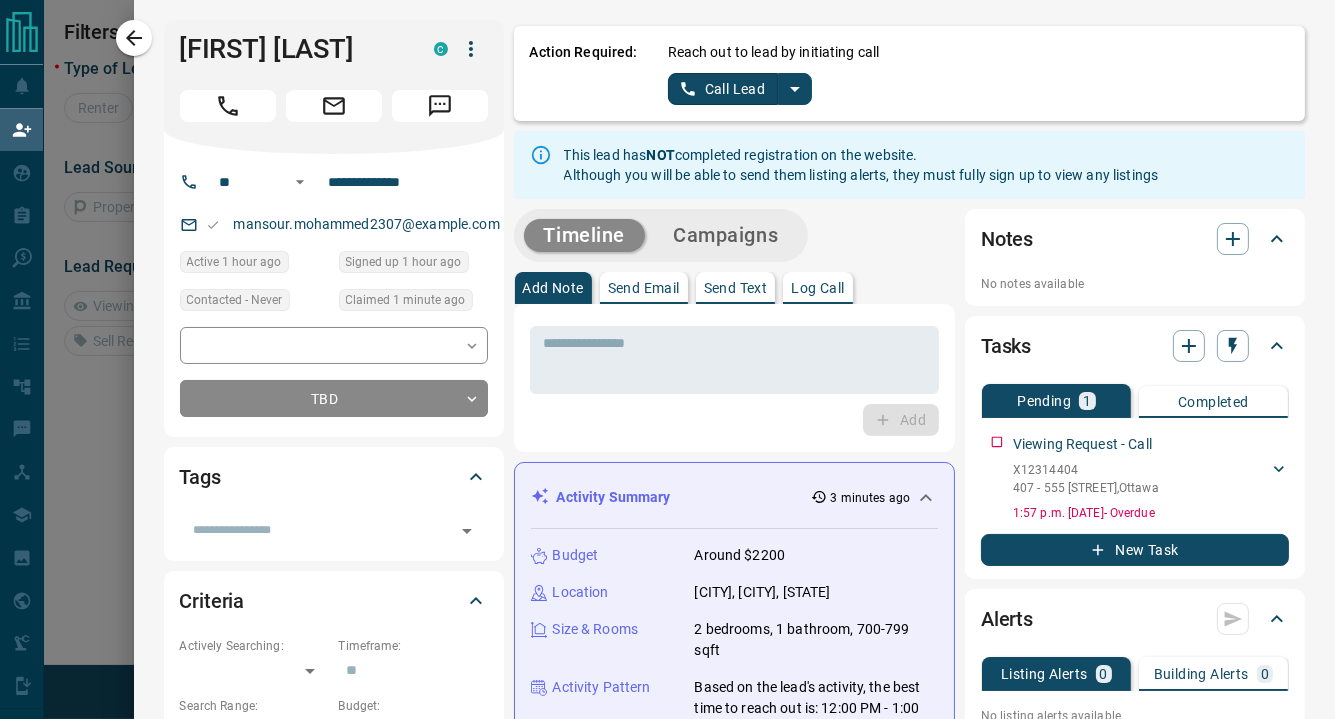 click 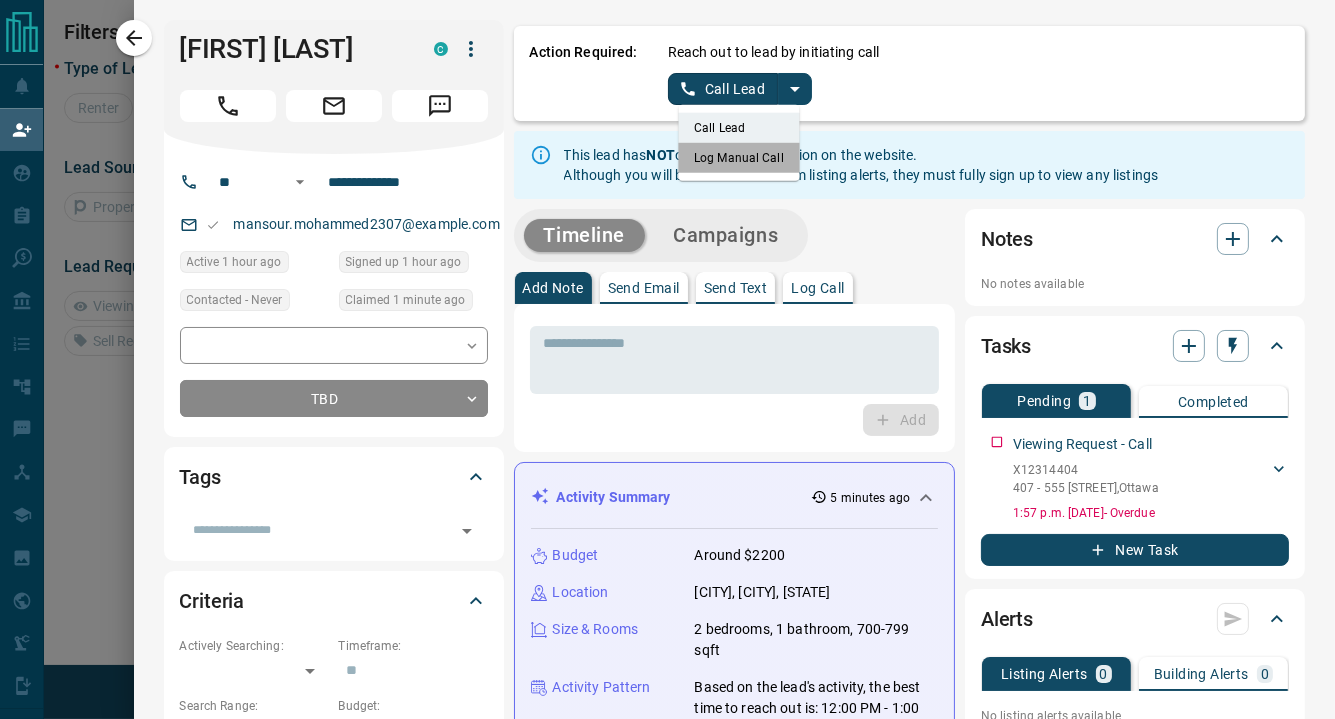 click on "Log Manual Call" at bounding box center (739, 158) 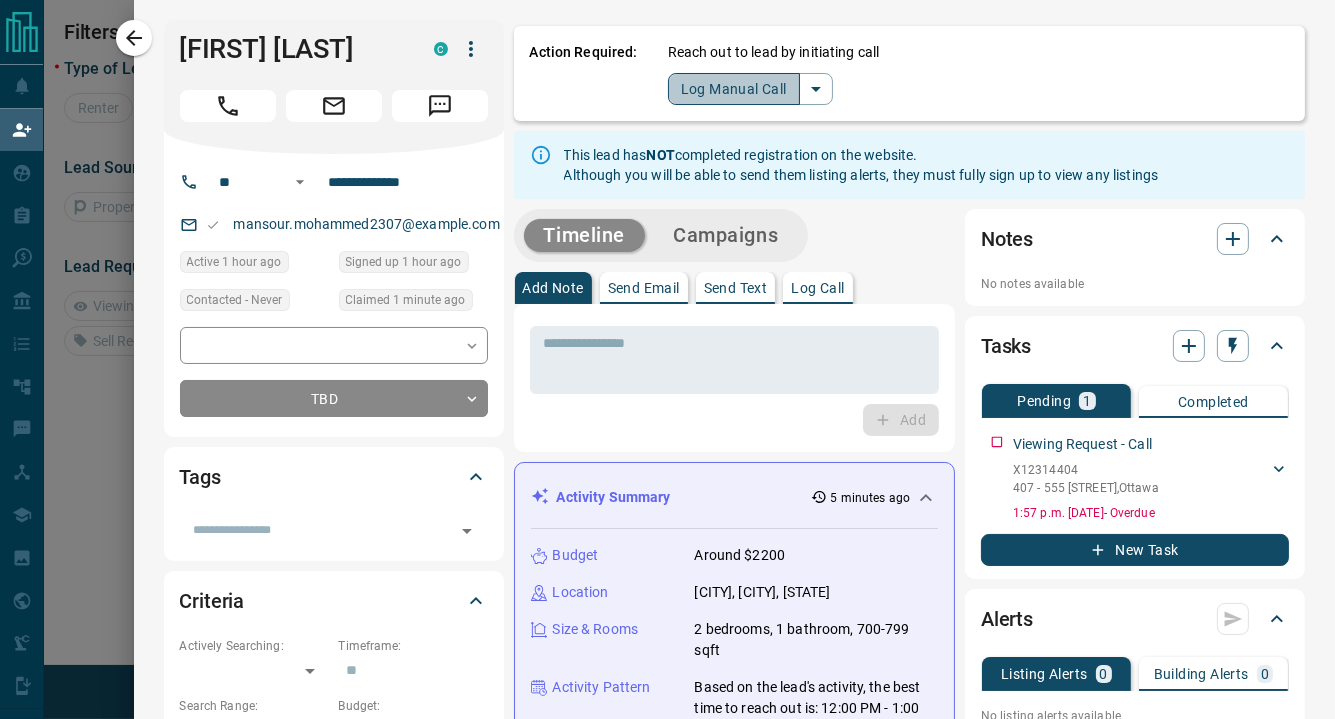 click on "Log Manual Call" at bounding box center [734, 89] 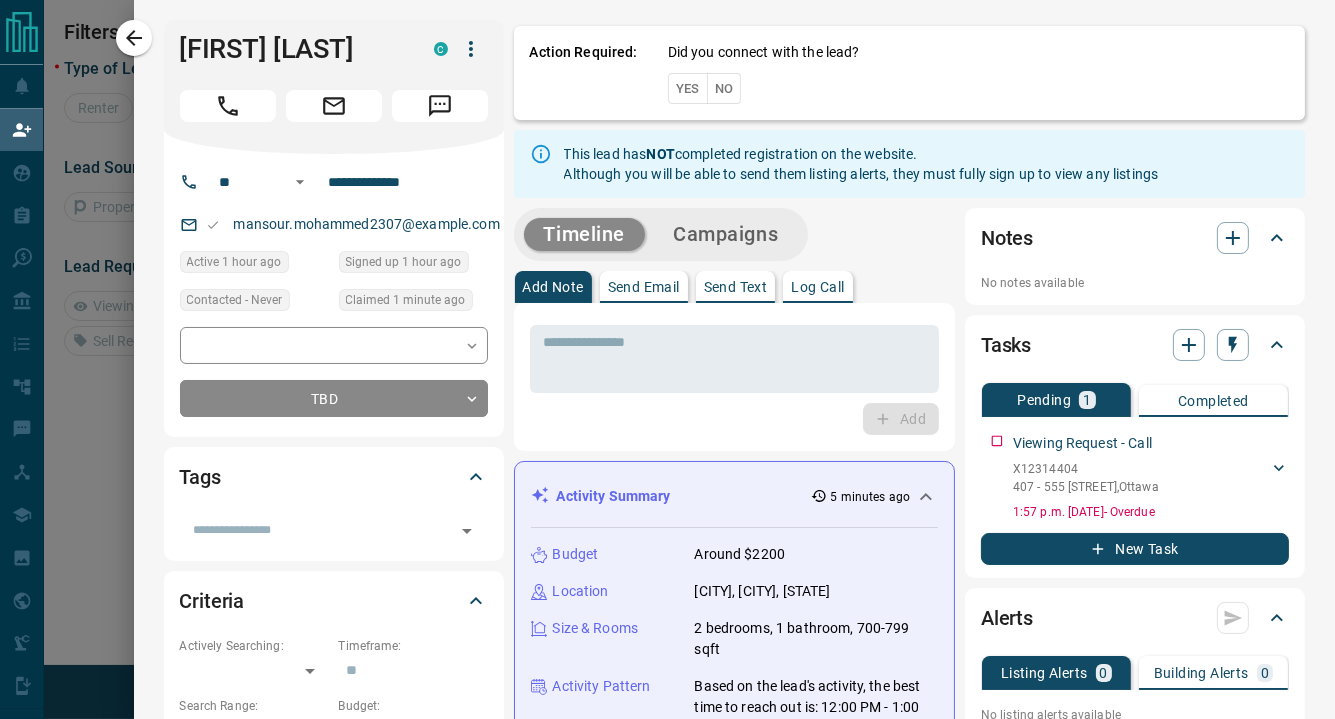 click on "Yes" at bounding box center (688, 88) 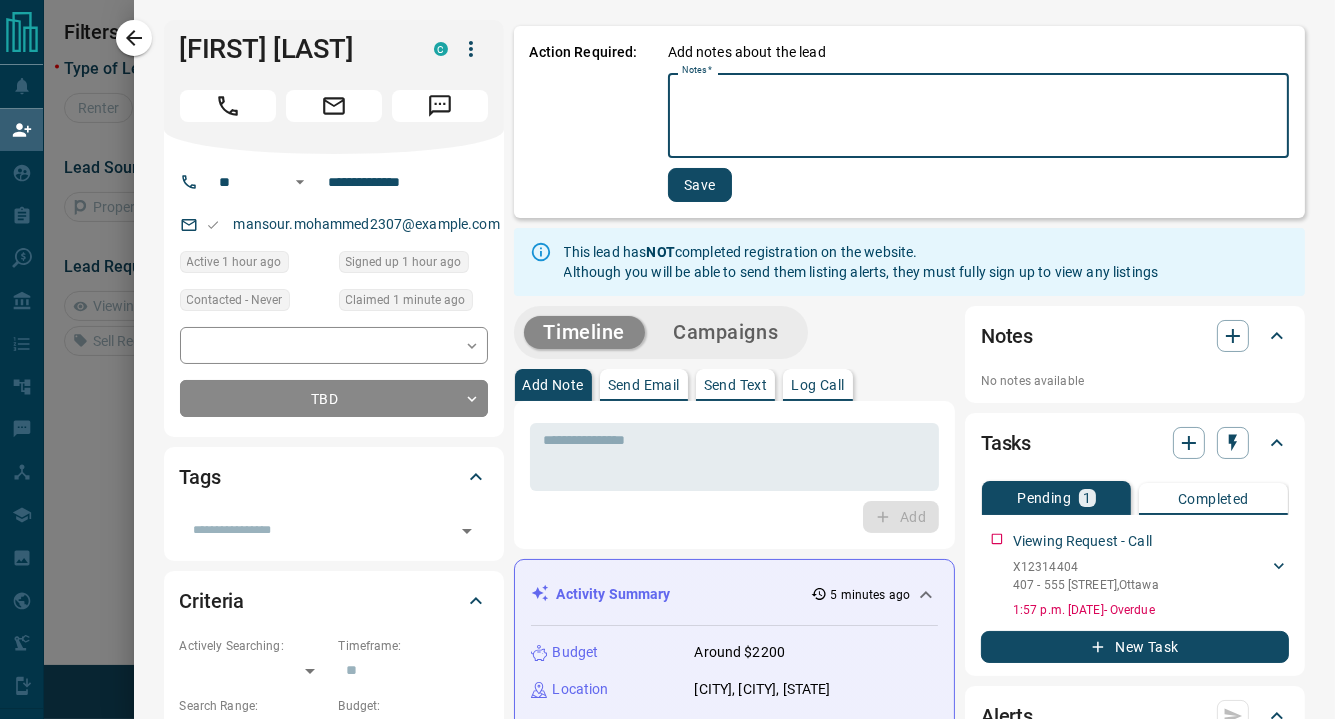 click on "Notes   *" at bounding box center [978, 116] 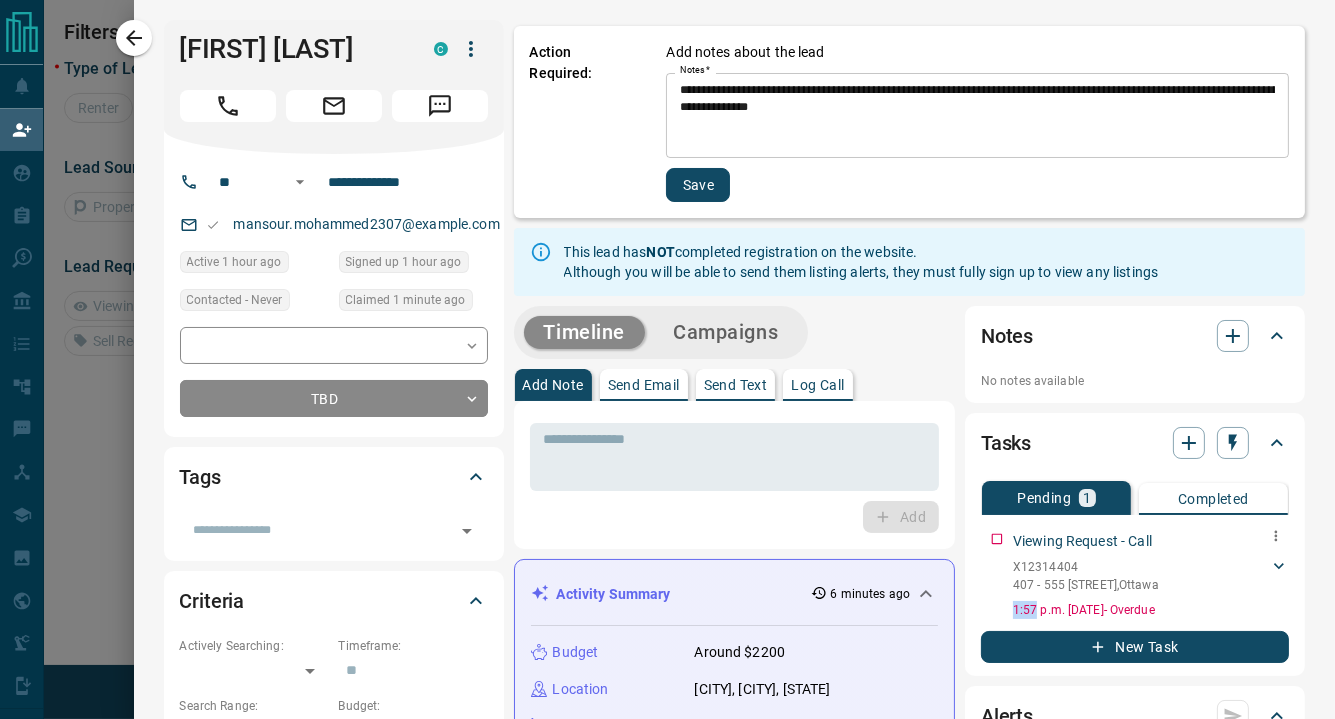 drag, startPoint x: 980, startPoint y: 584, endPoint x: 885, endPoint y: 596, distance: 95.7549 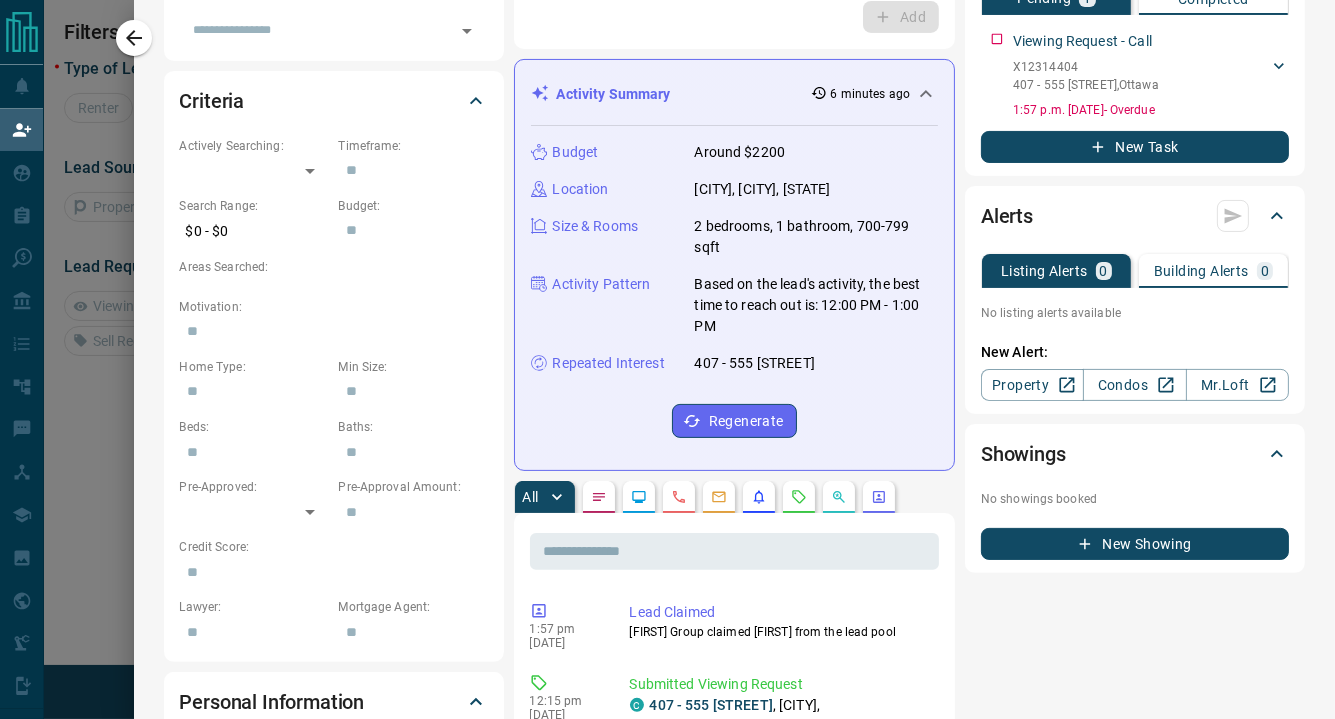 drag, startPoint x: 1121, startPoint y: 652, endPoint x: 700, endPoint y: 659, distance: 421.0582 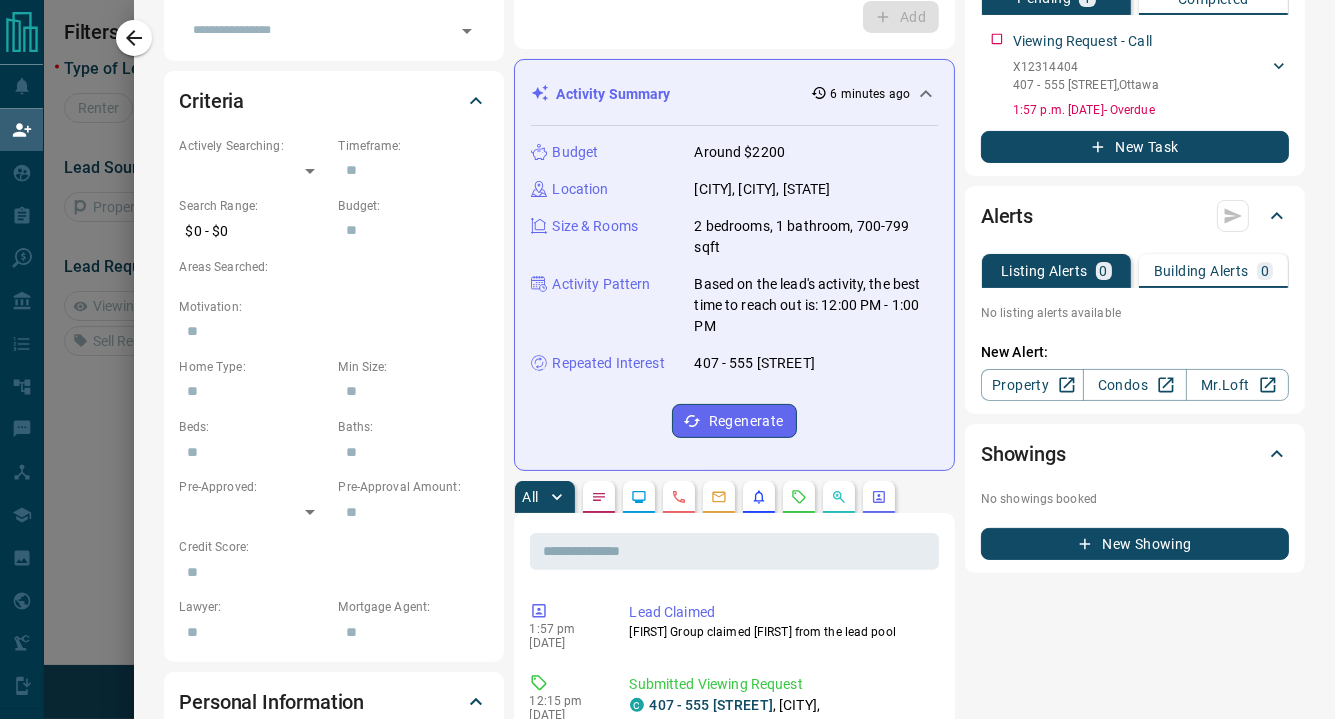 click on "Notes No notes available Tasks Pending 1 Completed Viewing Request - Call X12314404 407 - 555 [STREET] , [CITY] [FIRST] [LAST] ([PHONE]) mansour.mohammed2307@example.com 1:57 p.m. [DATE]  - Overdue New Task Alerts Listing Alerts 0 Building Alerts 0 No listing alerts available No building alerts available New Alert: Property Condos Mr.Loft Showings No showings booked New Showing" at bounding box center (1135, 811) 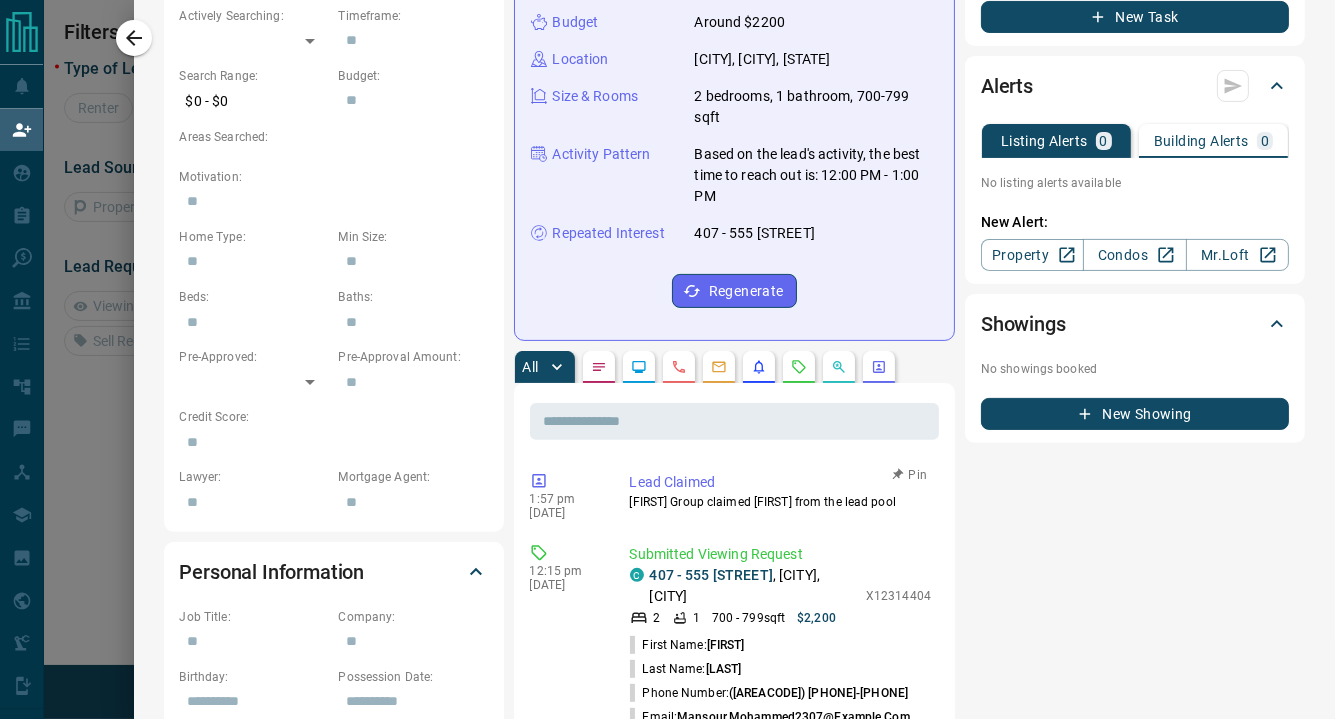 scroll, scrollTop: 666, scrollLeft: 0, axis: vertical 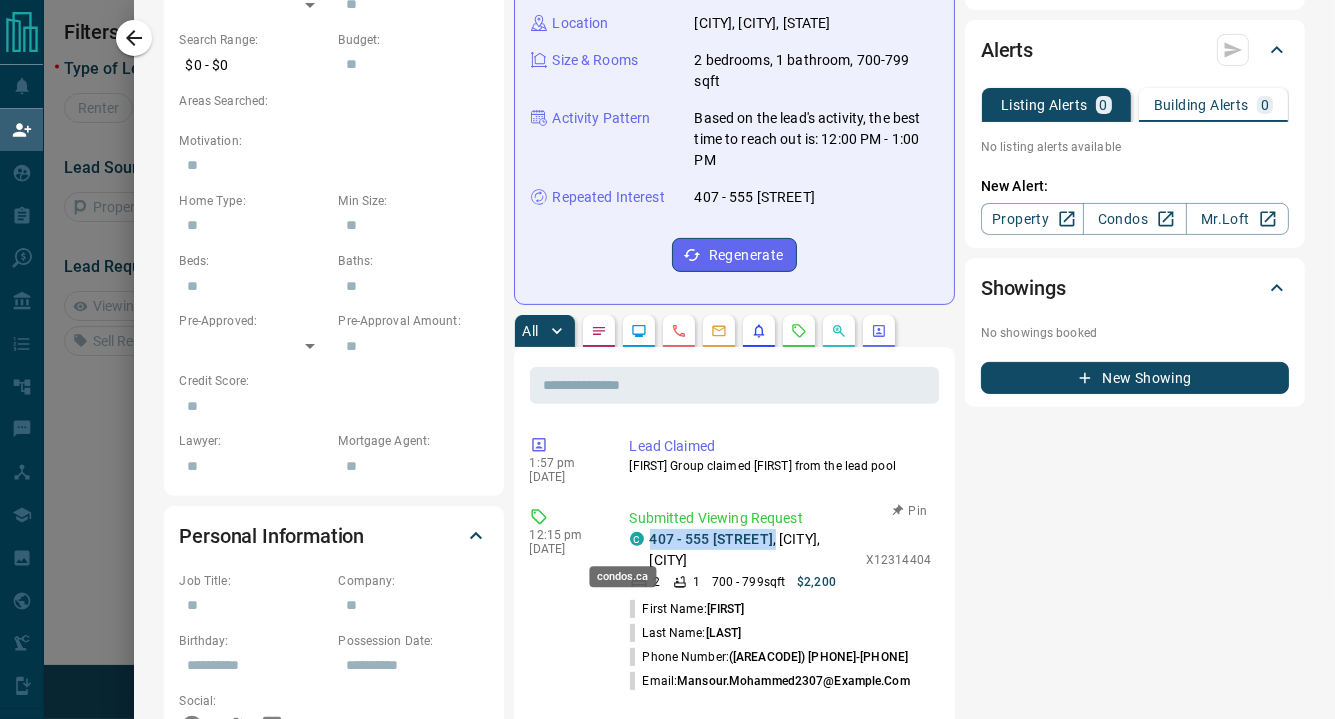 drag, startPoint x: 763, startPoint y: 548, endPoint x: 627, endPoint y: 546, distance: 136.01471 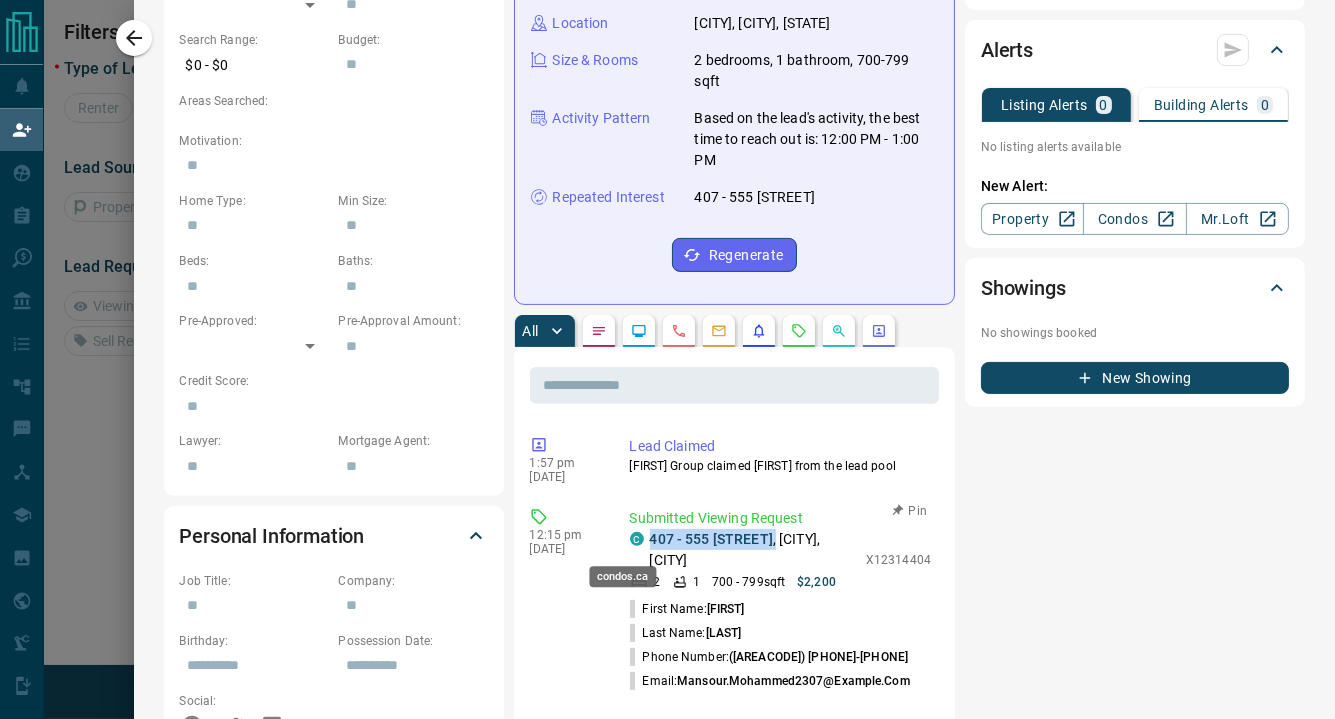 click on "C [NUMBER] - 555 [STREET] , [CITY], [CITY]" at bounding box center (743, 550) 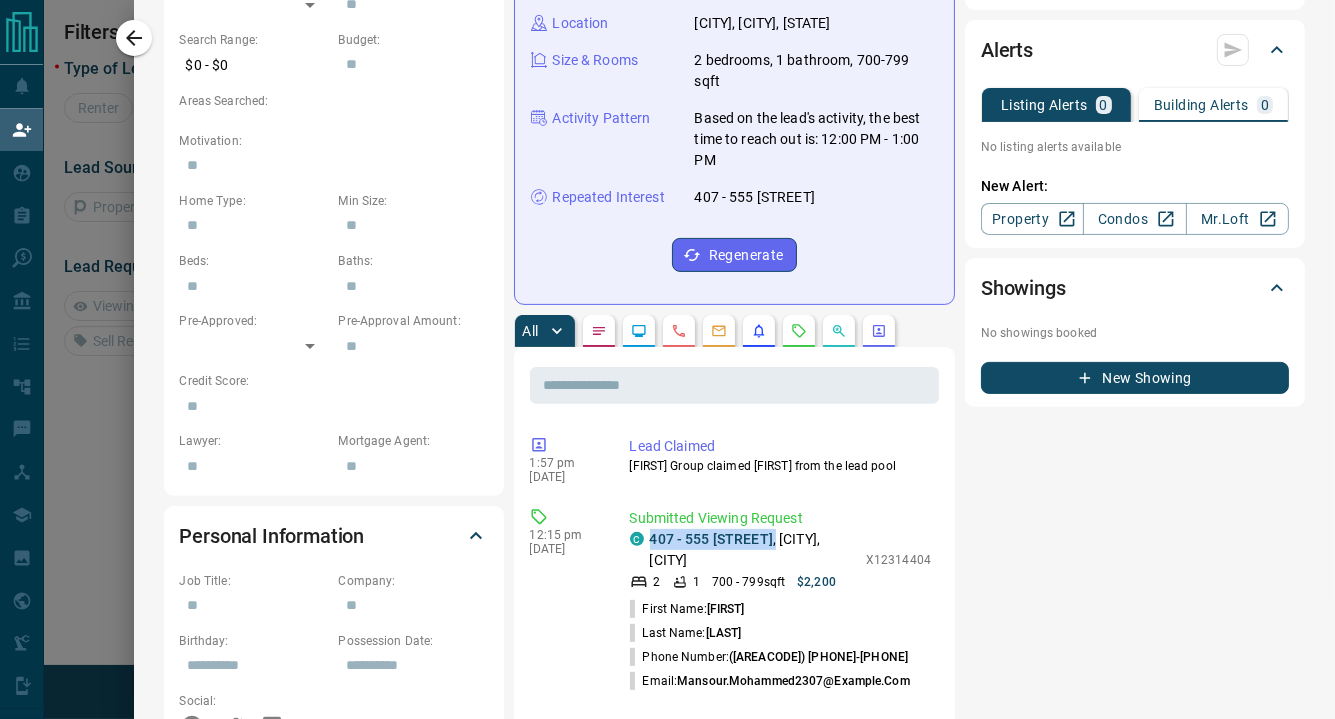 scroll, scrollTop: 0, scrollLeft: 0, axis: both 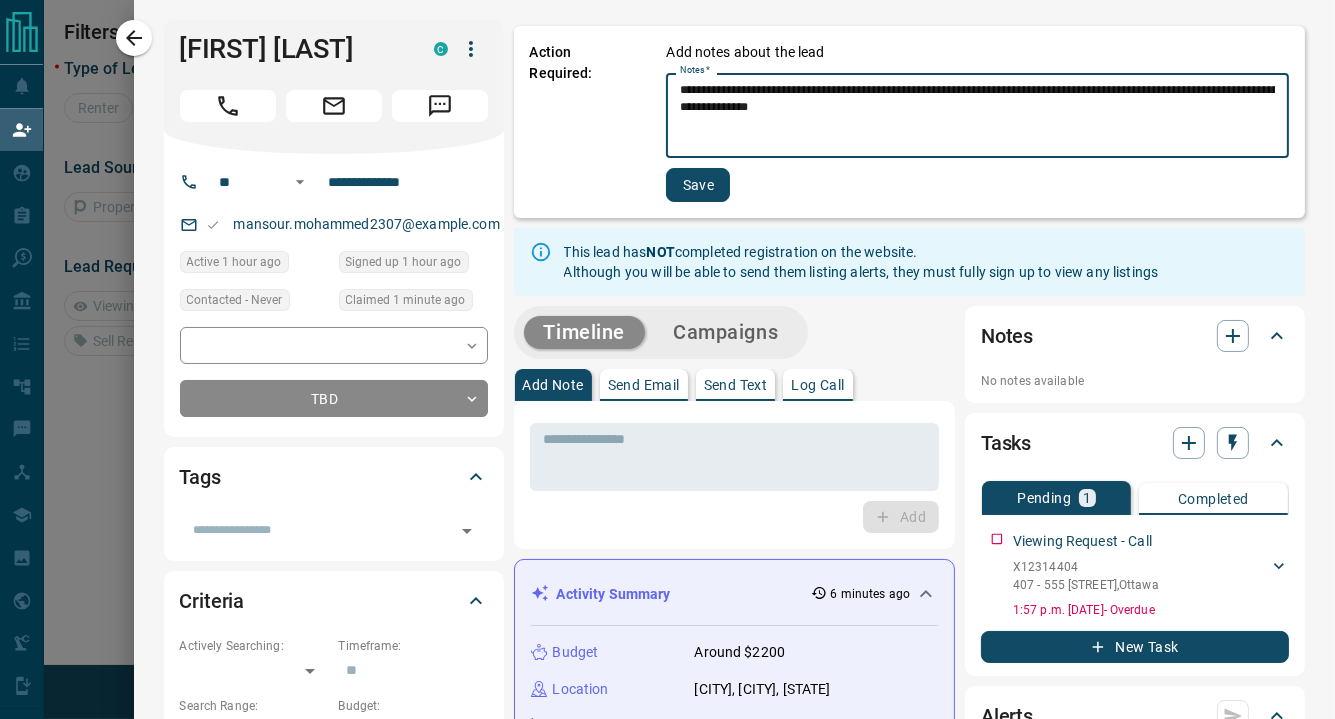 click on "**********" at bounding box center [977, 116] 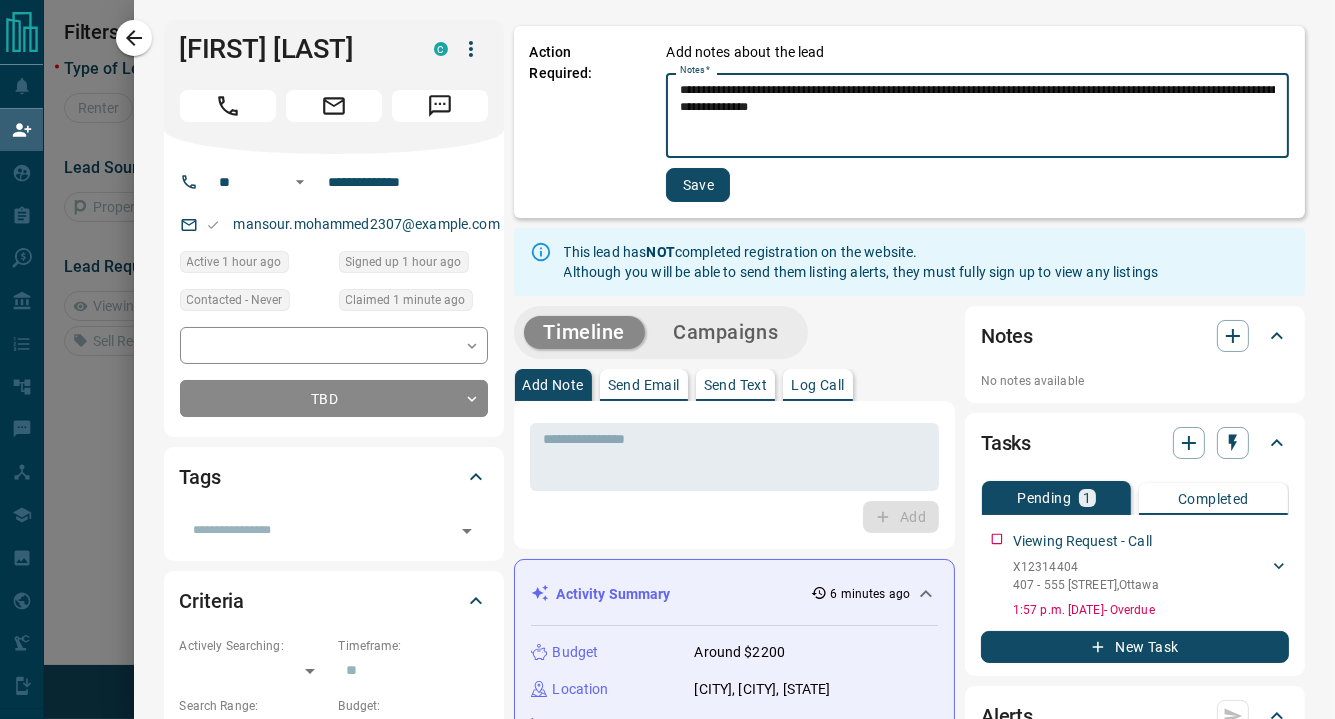 paste on "**********" 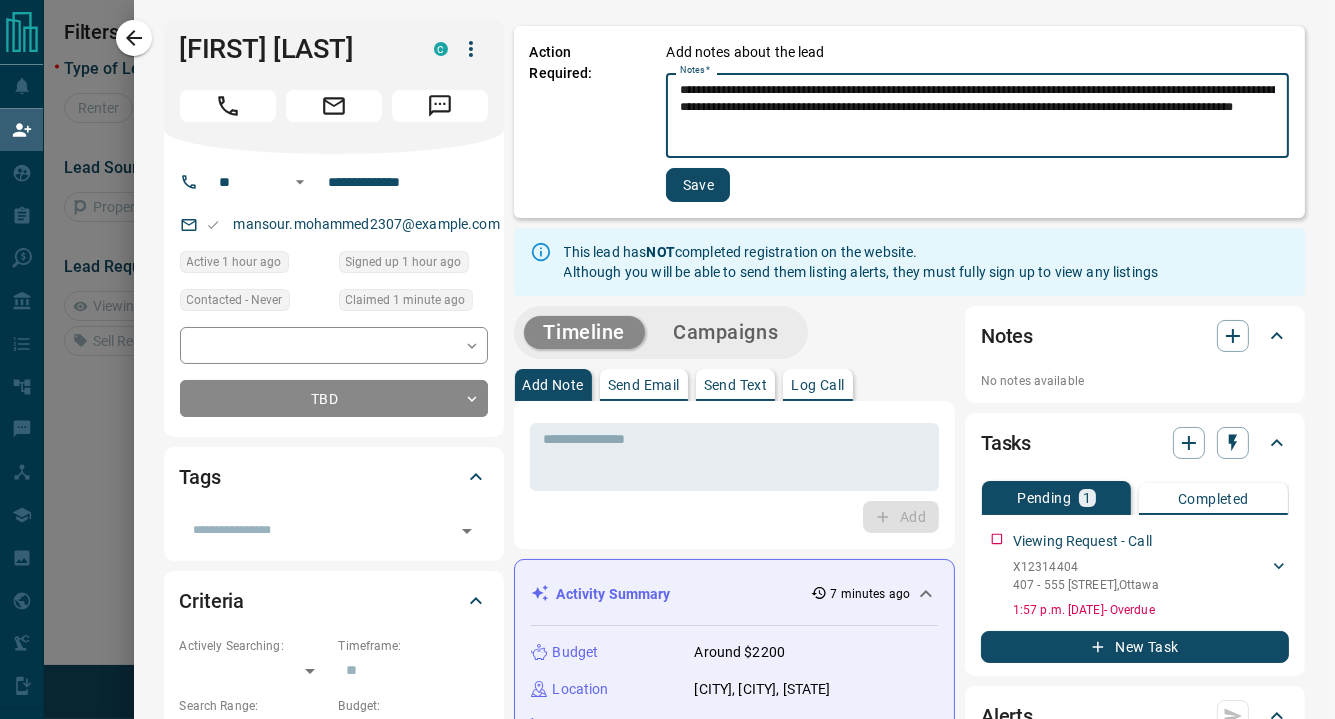 click on "**********" at bounding box center (977, 116) 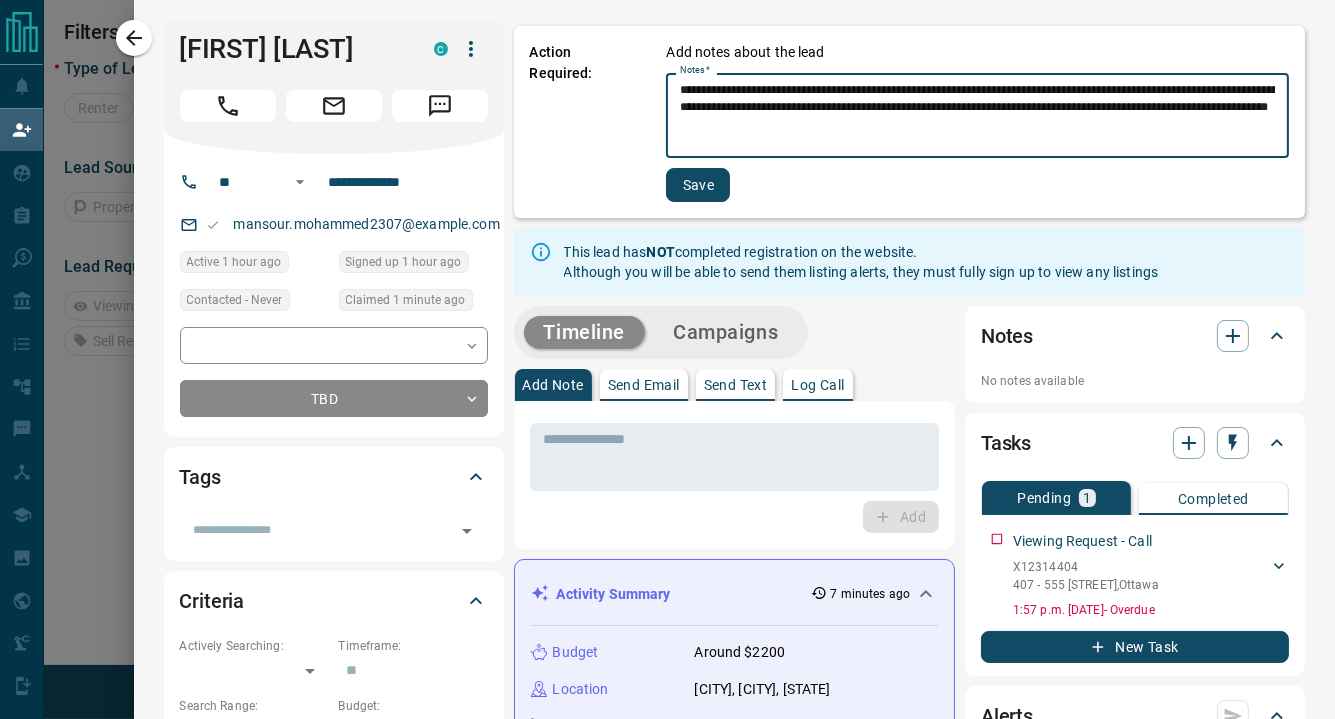click on "**********" at bounding box center (977, 116) 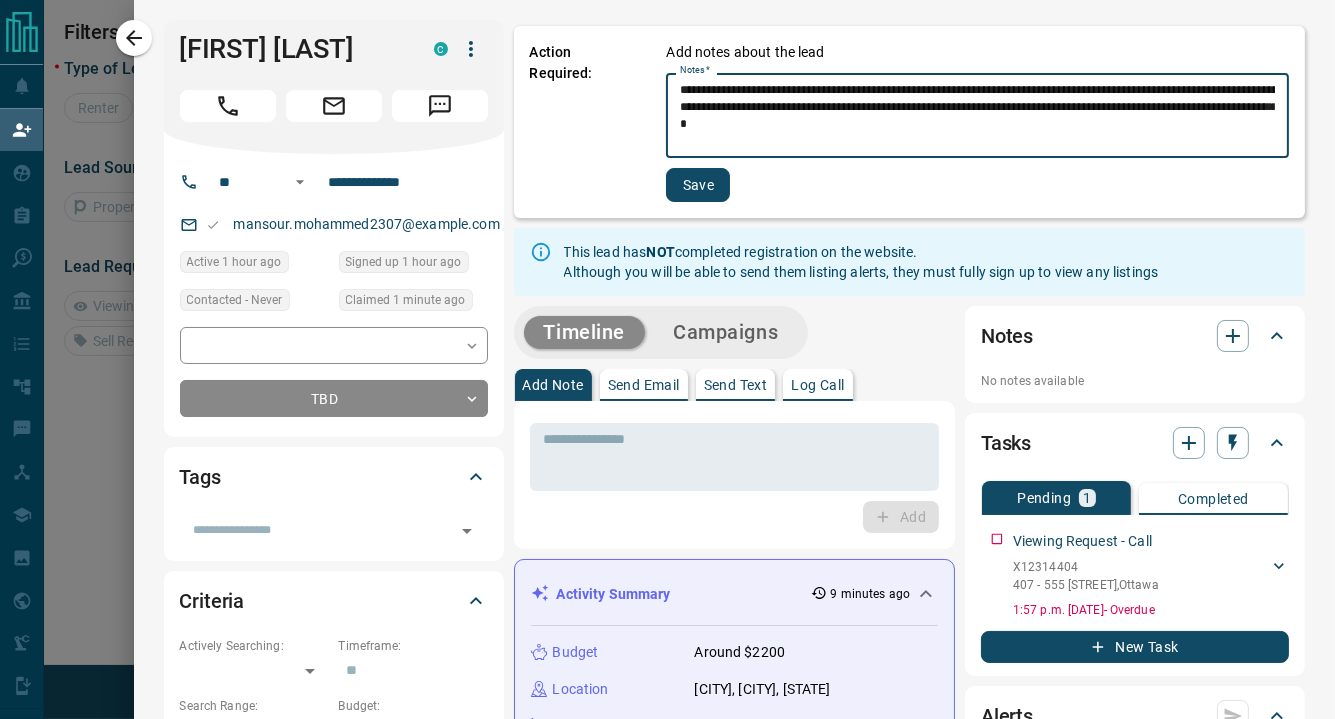 type on "**********" 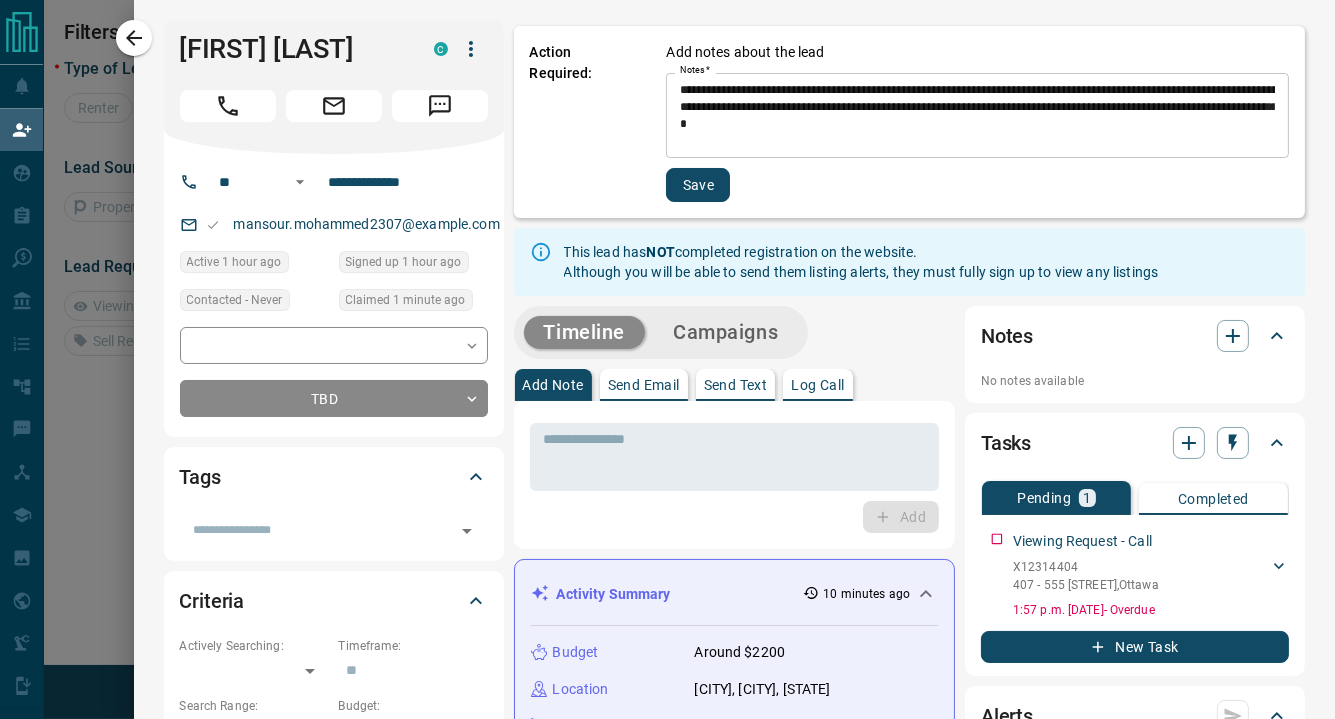 click on "Save" at bounding box center (698, 185) 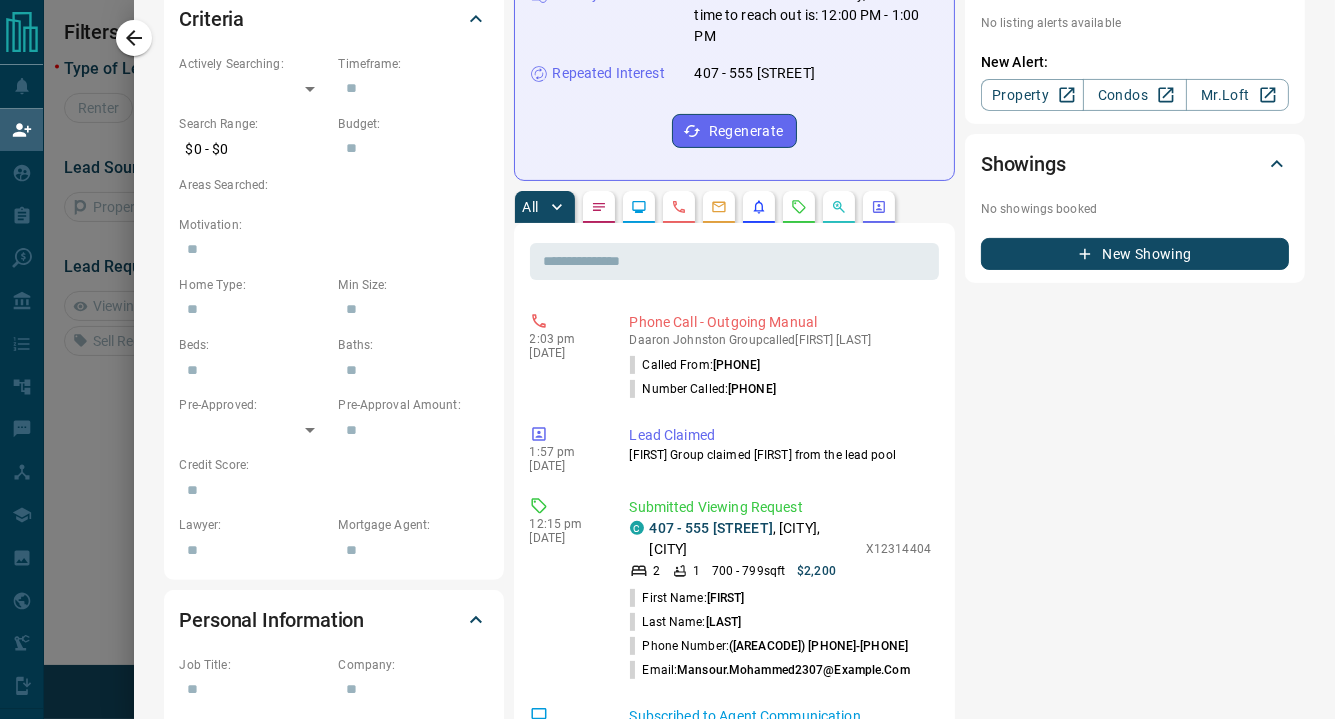scroll, scrollTop: 666, scrollLeft: 0, axis: vertical 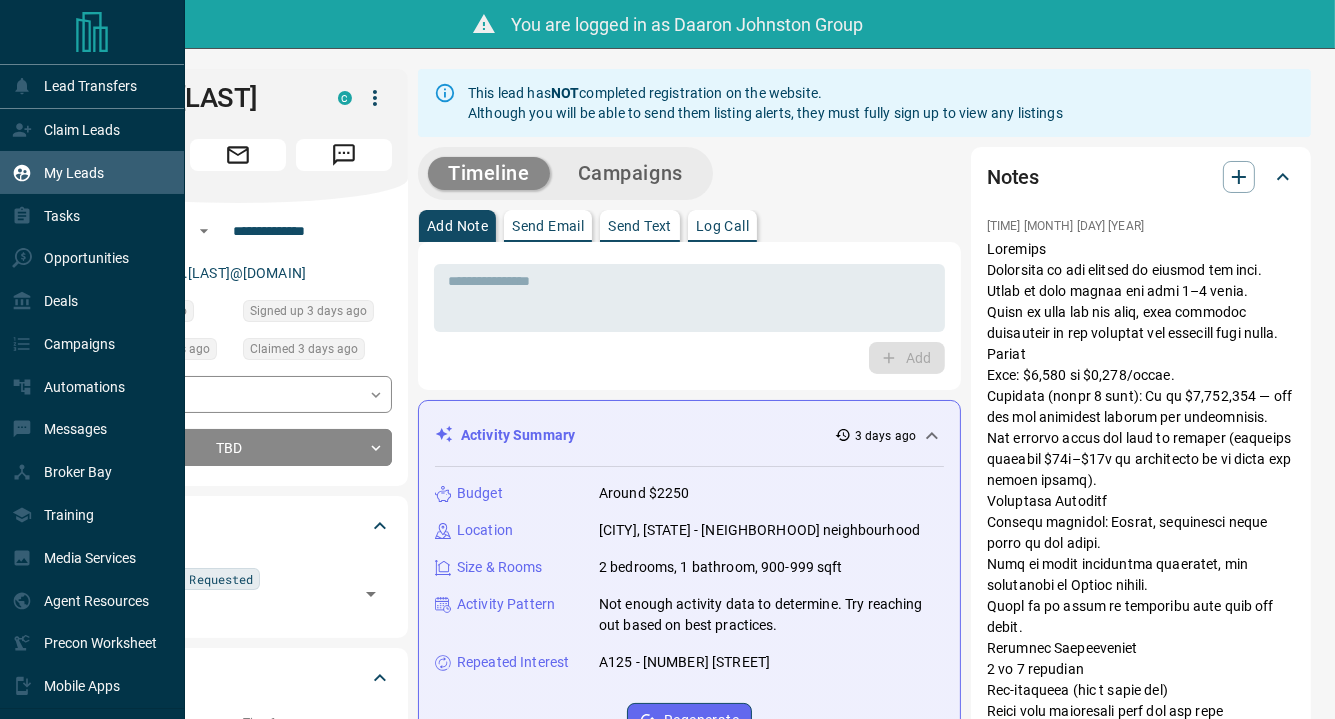 click on "My Leads" at bounding box center [74, 173] 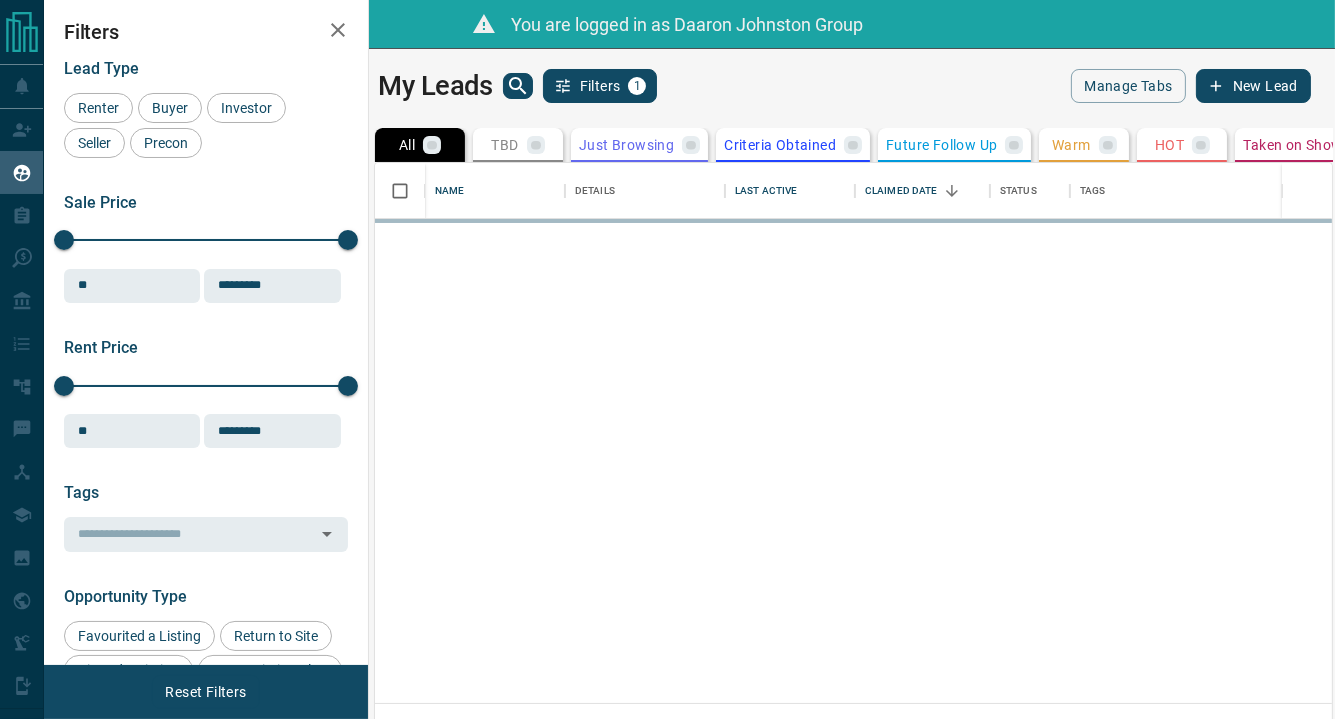 scroll, scrollTop: 15, scrollLeft: 16, axis: both 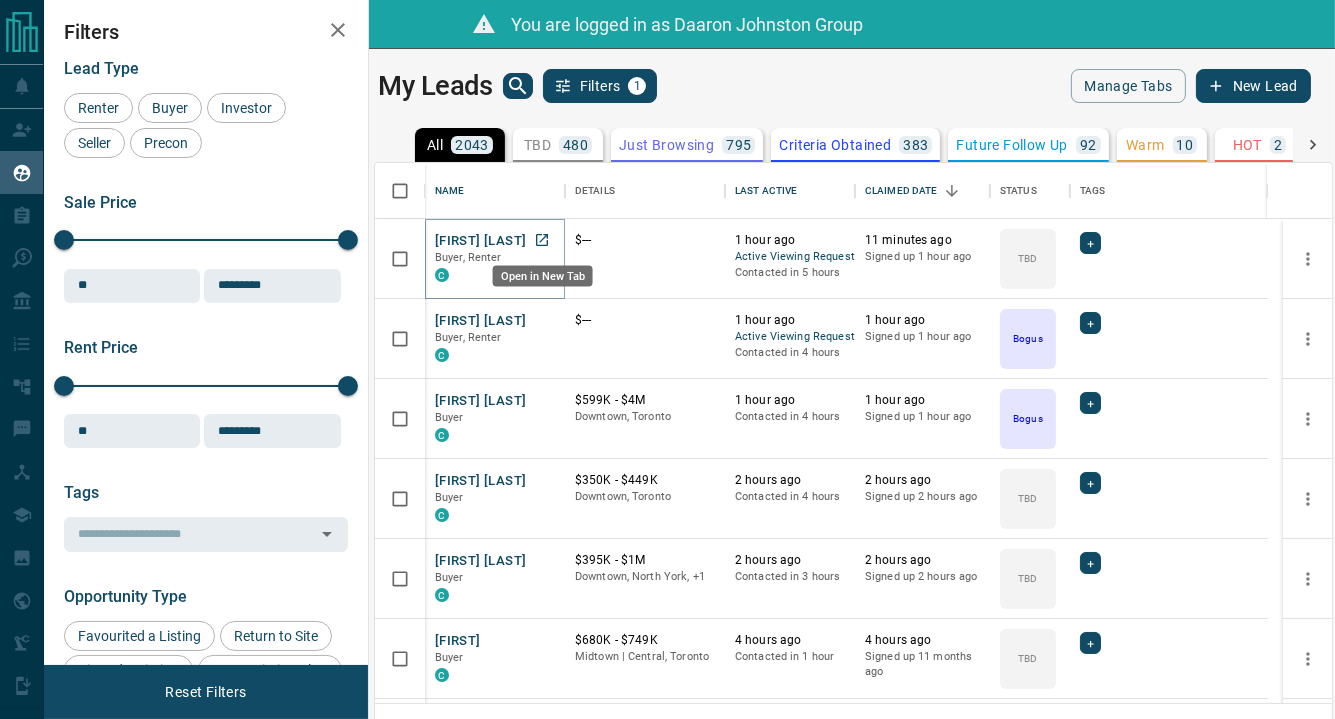 click at bounding box center (542, 240) 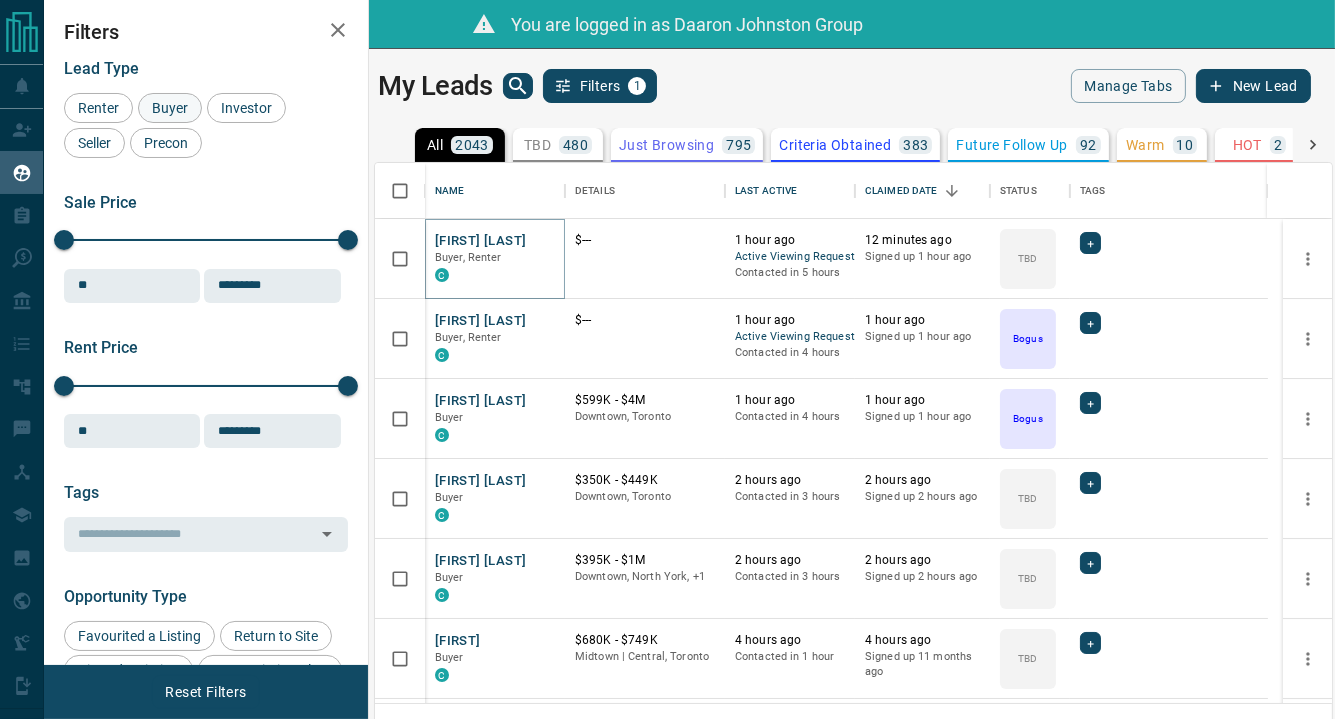click on "Buyer" at bounding box center [170, 108] 